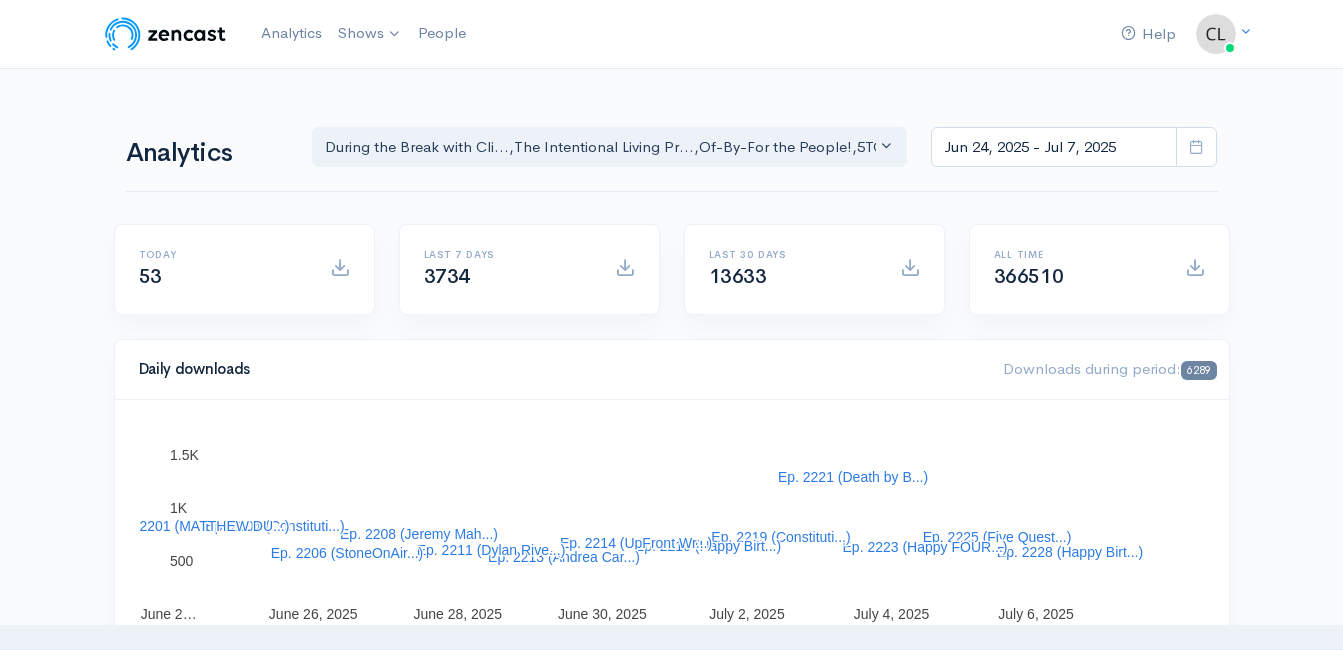 scroll, scrollTop: 0, scrollLeft: 0, axis: both 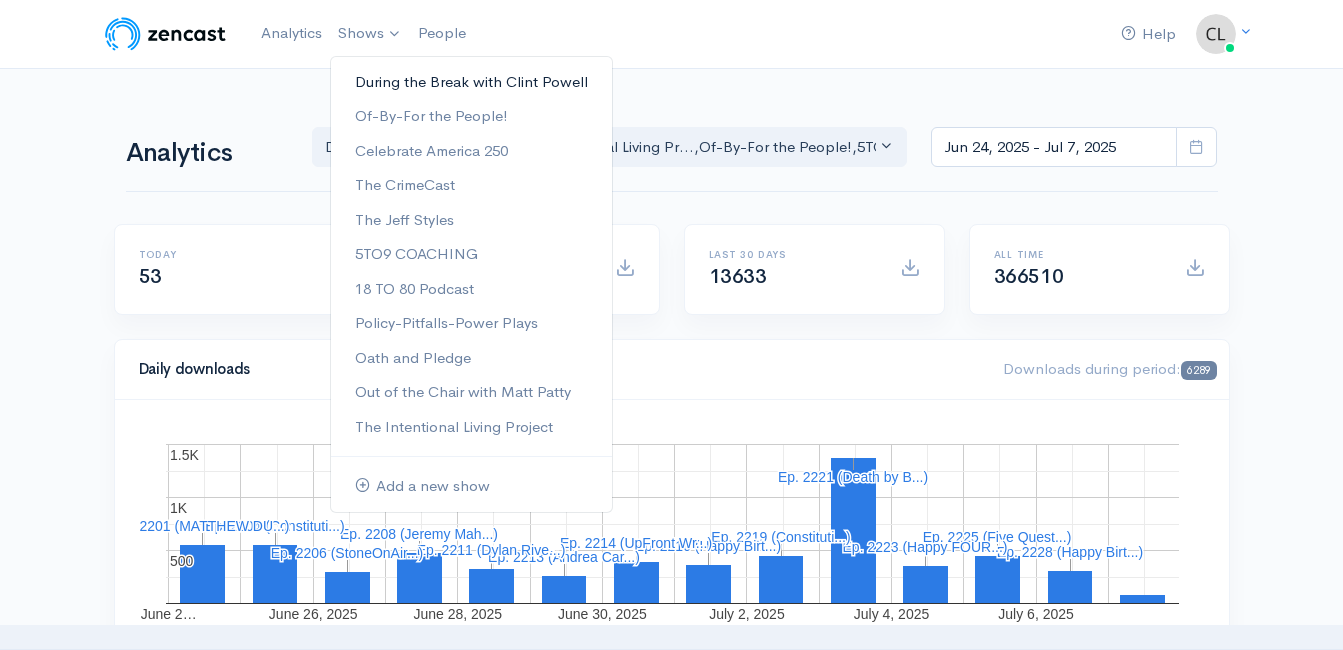 click on "During the Break with Clint Powell" at bounding box center [471, 82] 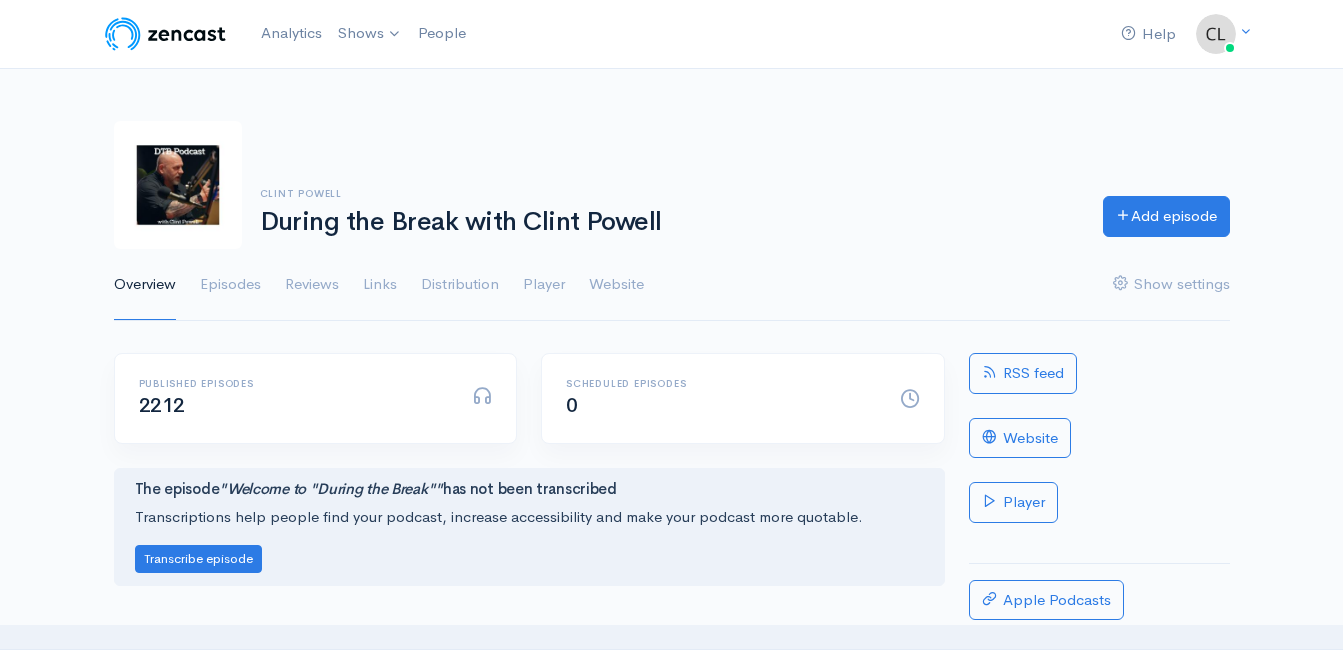 scroll, scrollTop: 0, scrollLeft: 0, axis: both 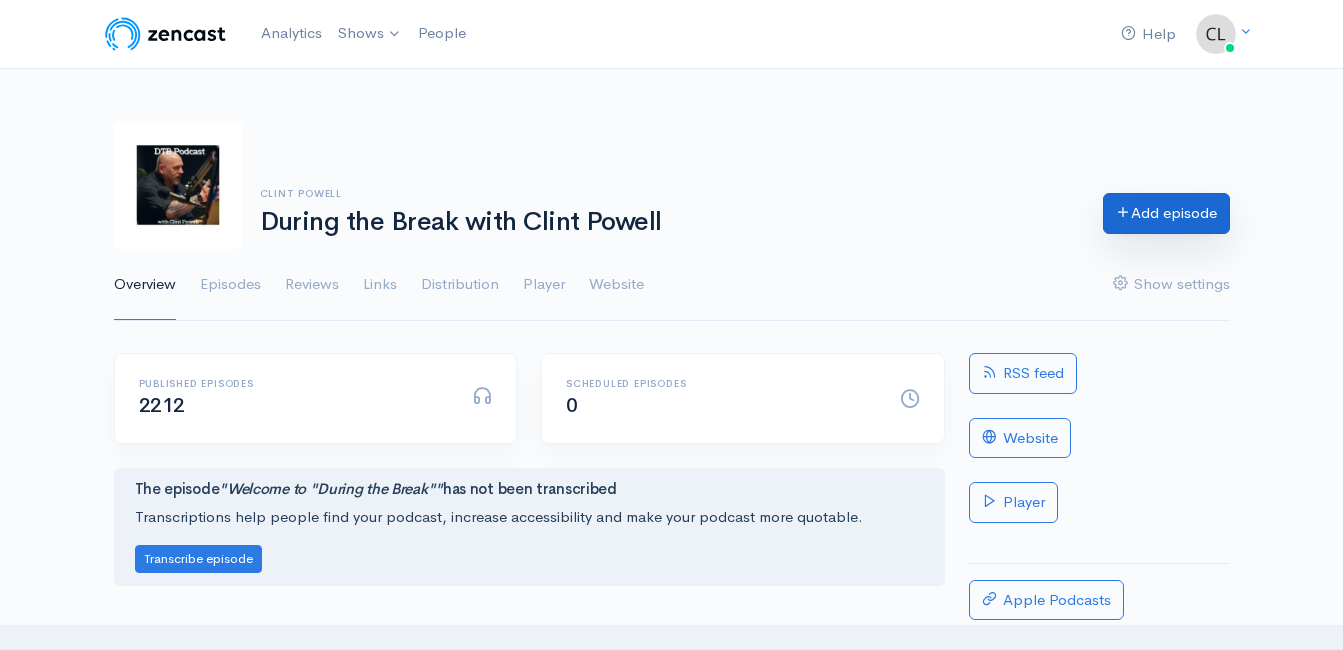 click on "Add episode" at bounding box center (1166, 213) 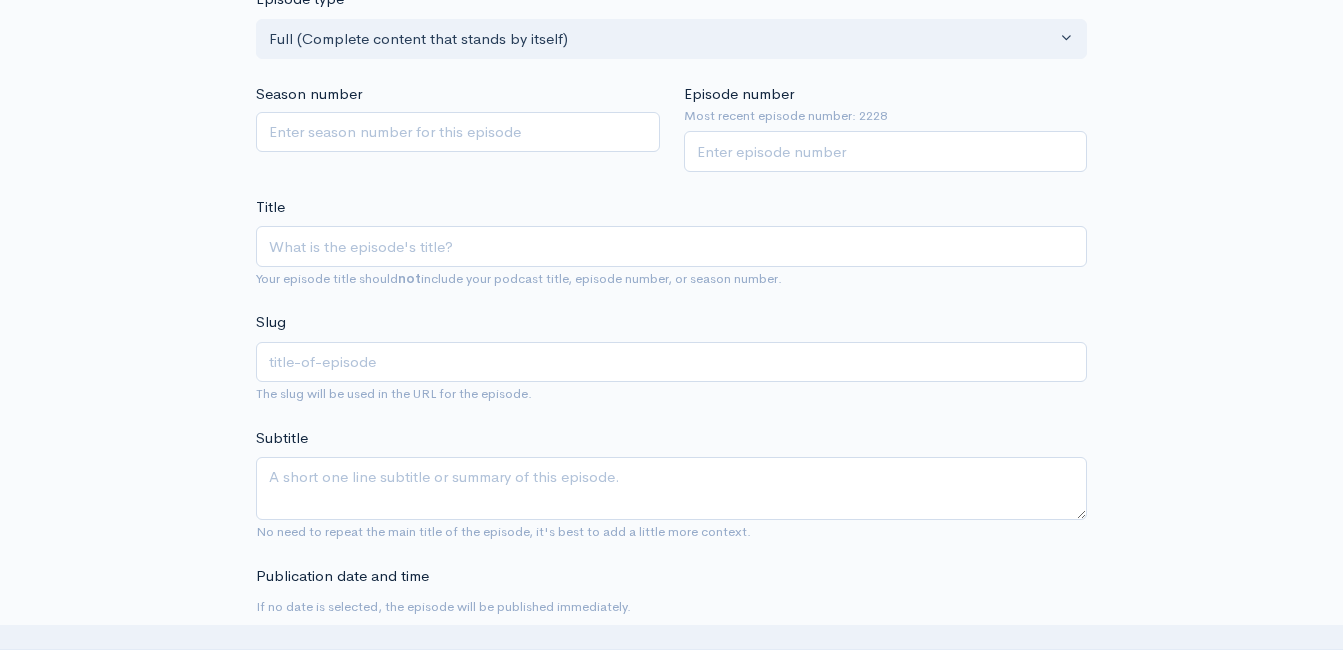 scroll, scrollTop: 313, scrollLeft: 0, axis: vertical 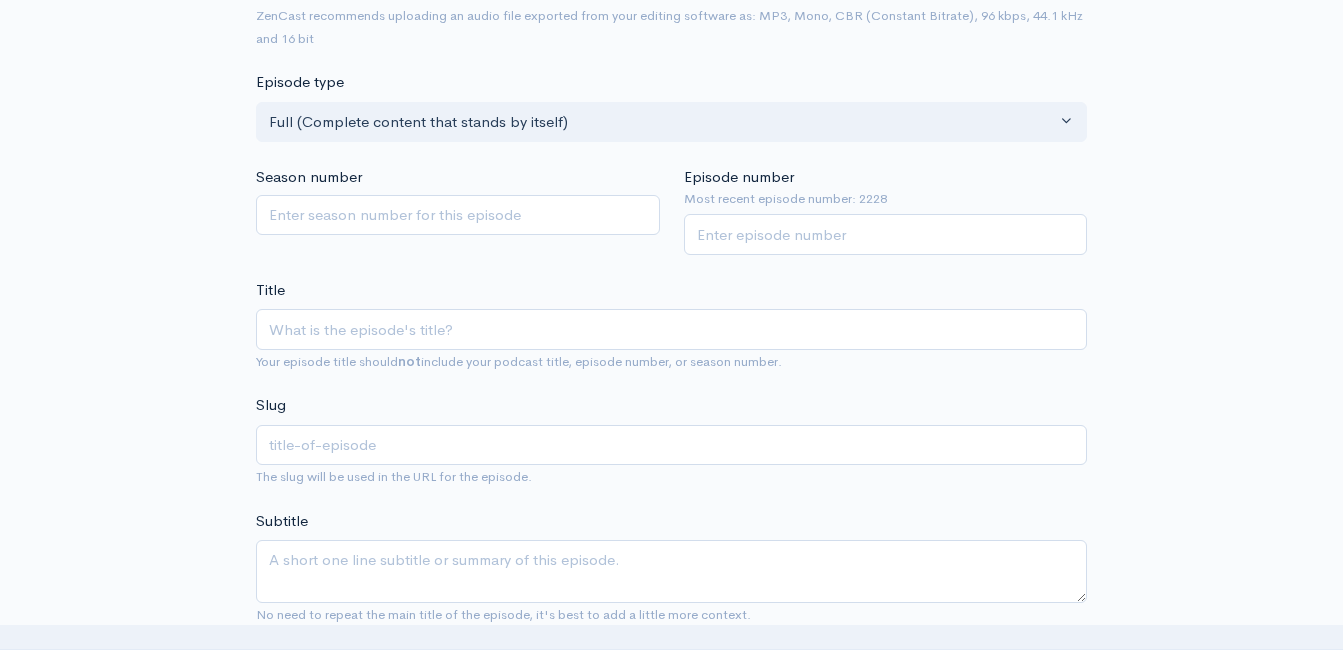 drag, startPoint x: 36, startPoint y: 347, endPoint x: 65, endPoint y: 341, distance: 29.614185 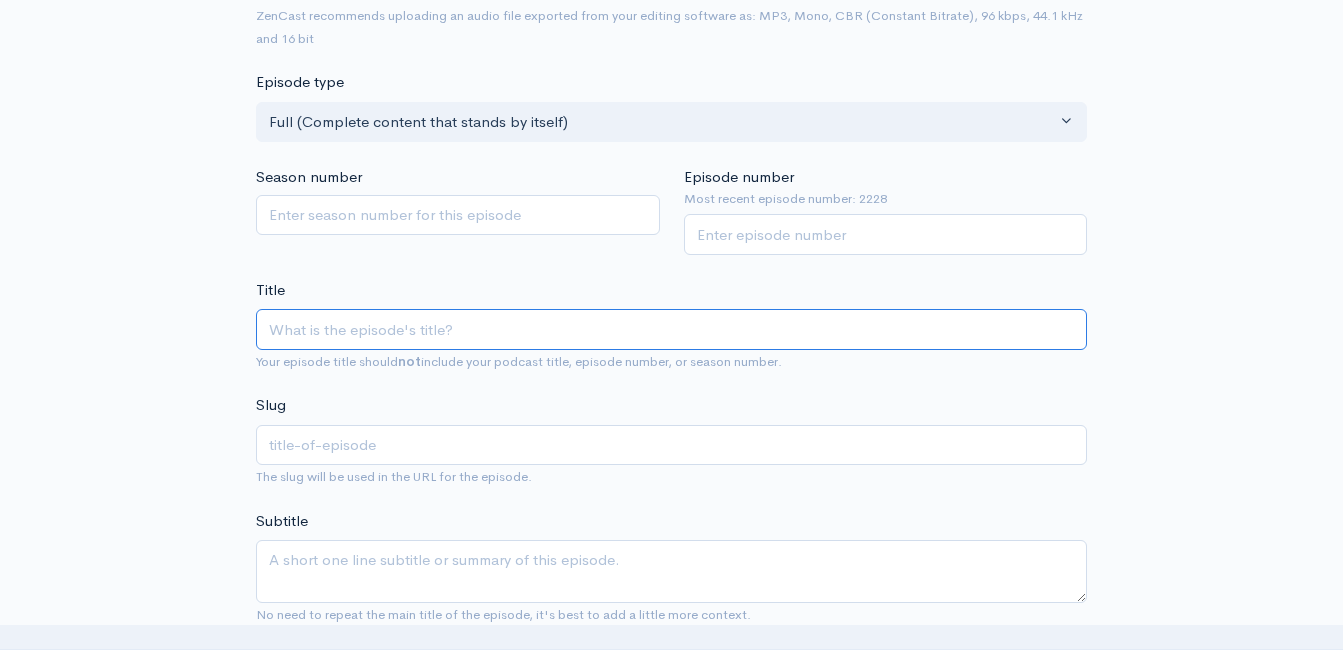paste on "Happy Birthday America - Day 6 of Facts About the Founding of Our Country!" 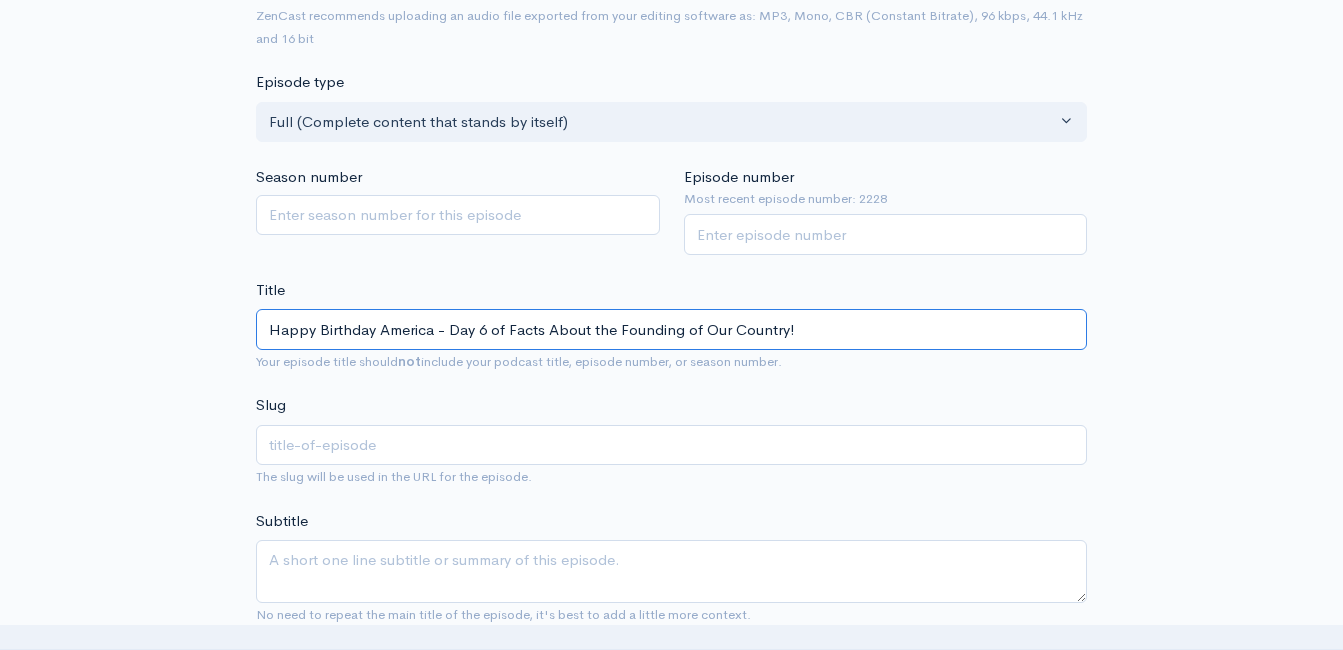 click on "Happy Birthday America - Day 6 of Facts About the Founding of Our Country!" at bounding box center [671, 329] 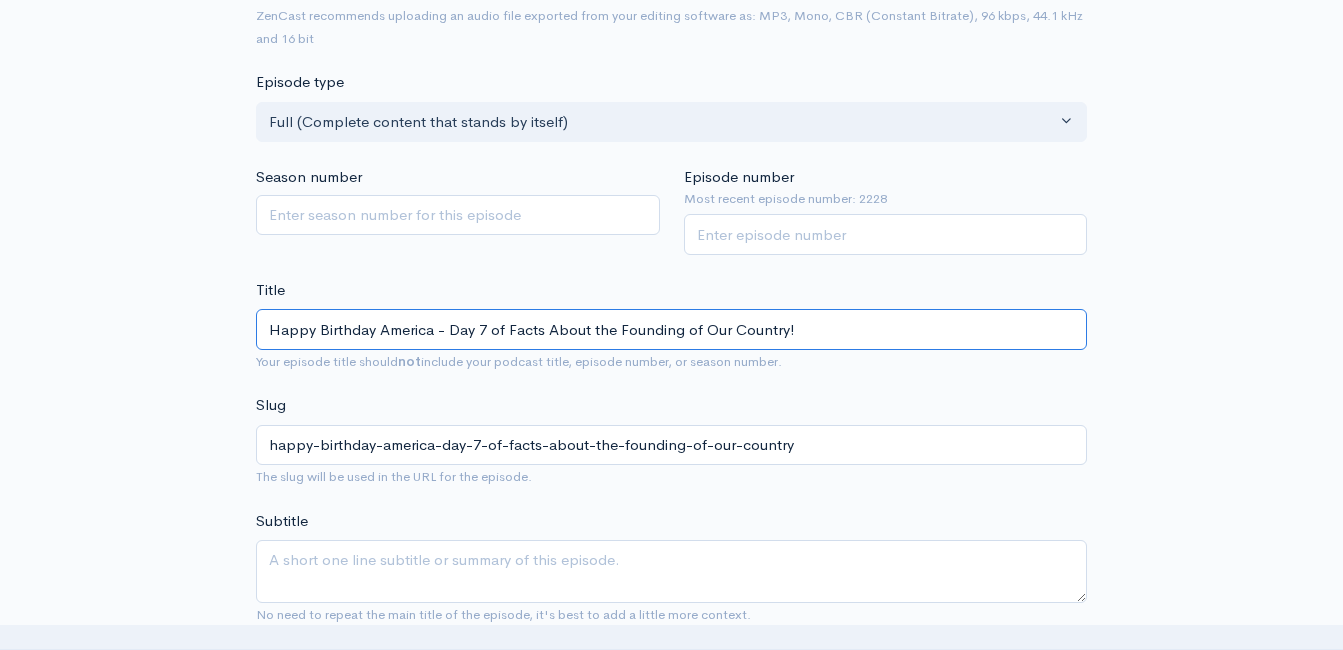 click on "Happy Birthday America - Day 7 of Facts About the Founding of Our Country!" at bounding box center (671, 329) 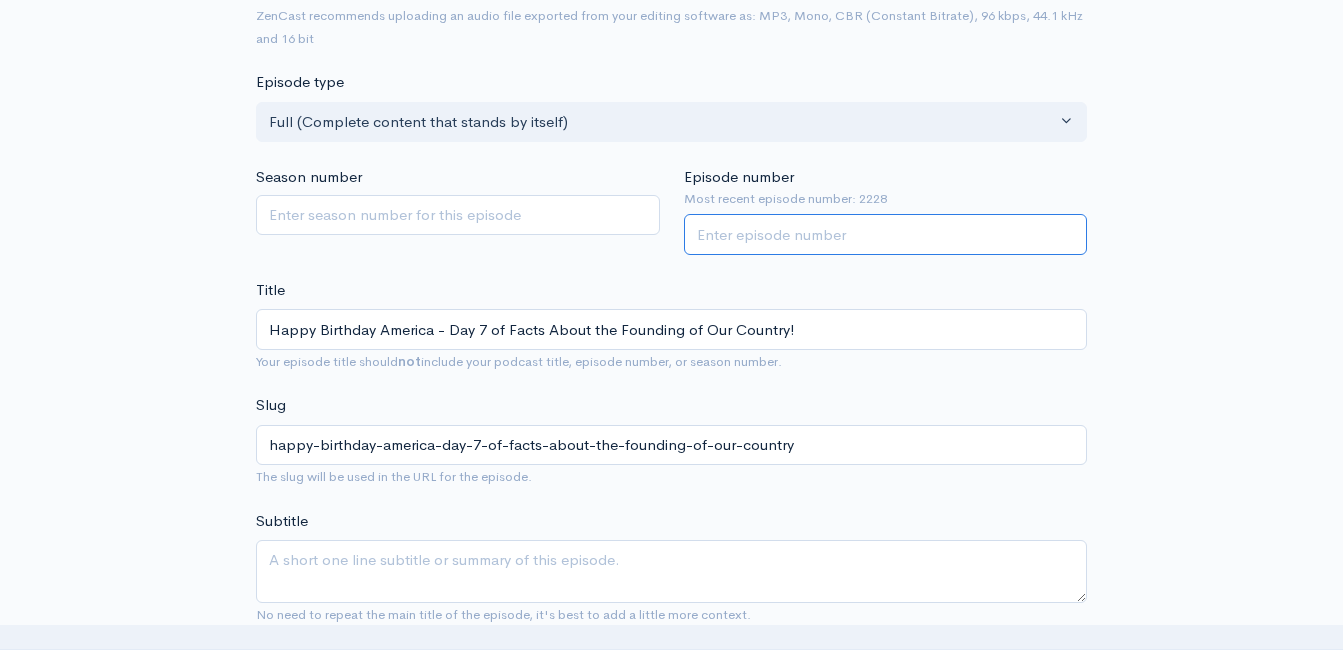 click on "Episode number" at bounding box center [886, 234] 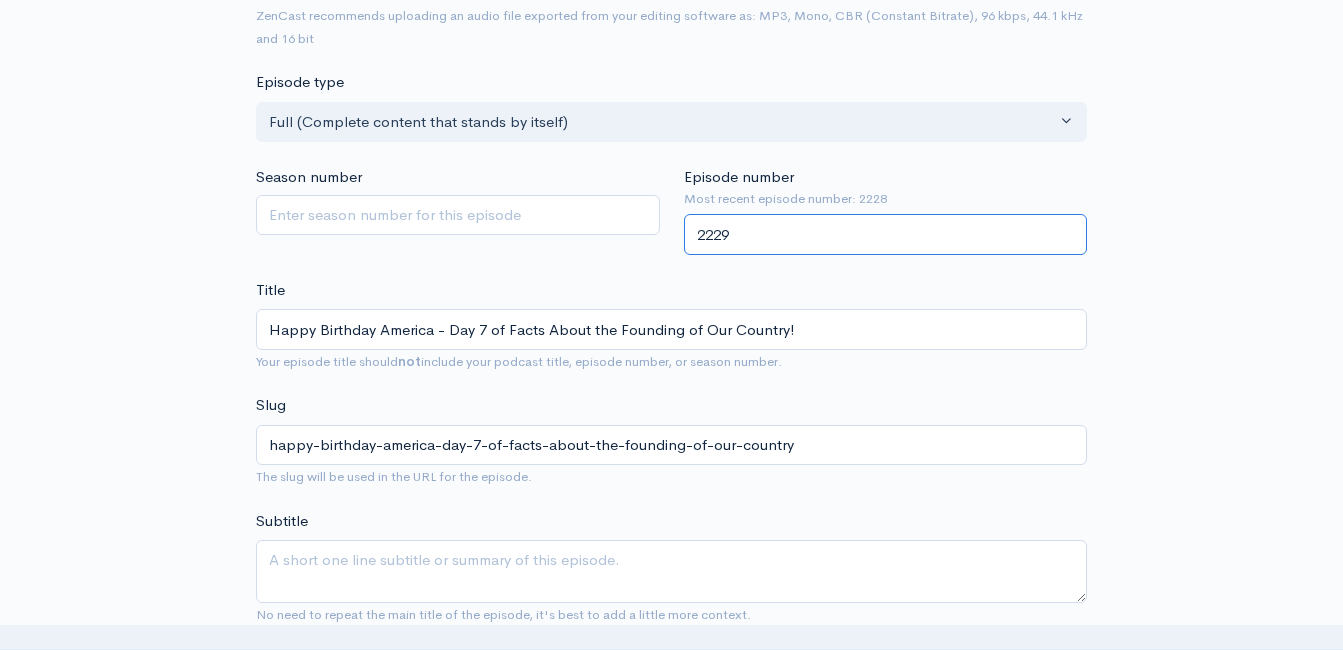 type on "2229" 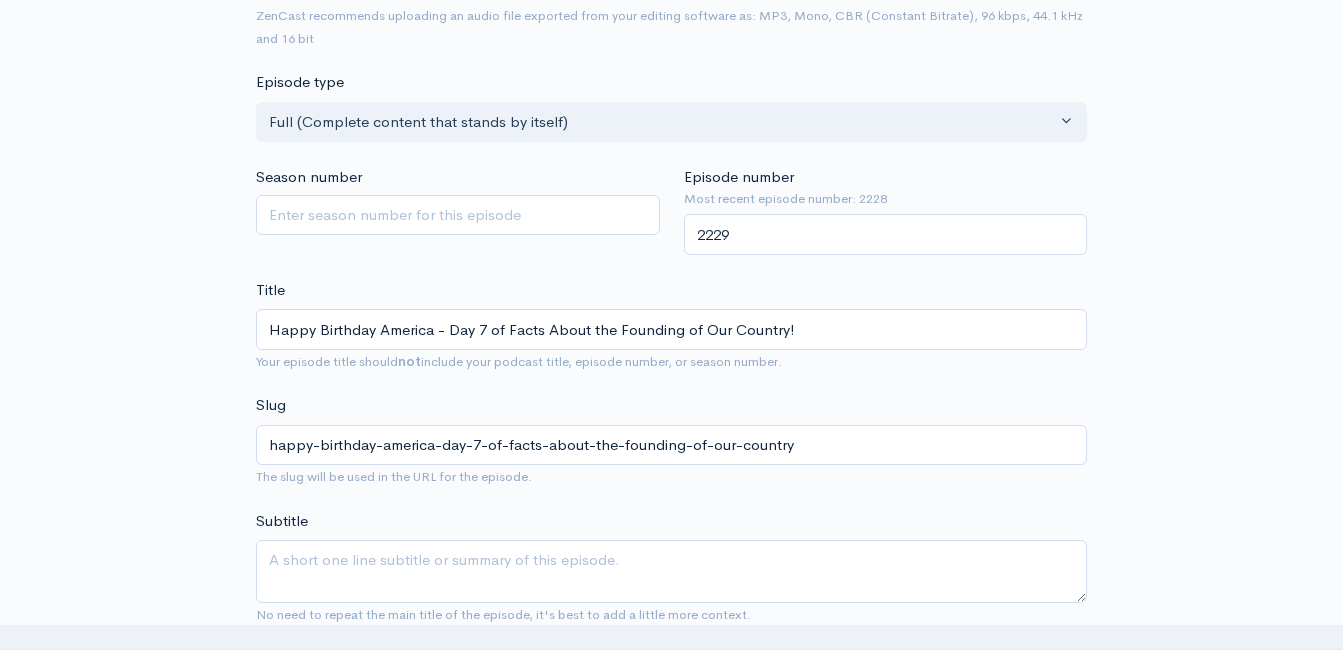 click on "Audio file       Choose file                     0     ZenCast recommends uploading an audio file exported from your editing
software as: MP3, Mono, CBR (Constant Bitrate), 96 kbps, 44.1 kHz and 16 bit   Episode type   Full (Complete content that stands by itself) Trailer (a short, promotional piece of content that represents a preview for a show) Bonus (extra content for a show (for example, behind the scenes information or interviews with the cast) Full (Complete content that stands by itself)     Season number     Episode number   Most recent episode number: 2228   2229   Title   Happy Birthday America - Day 7 of Facts About the Founding of Our Country!   Your episode title should  not  include your podcast
title, episode number, or season number.   Slug   happy-birthday-america-day-7-of-facts-about-the-founding-of-our-country   The slug will be used in the URL for the episode.     Subtitle     No need to repeat the main title of the episode, it's best to add a little more context." at bounding box center (671, 1000) 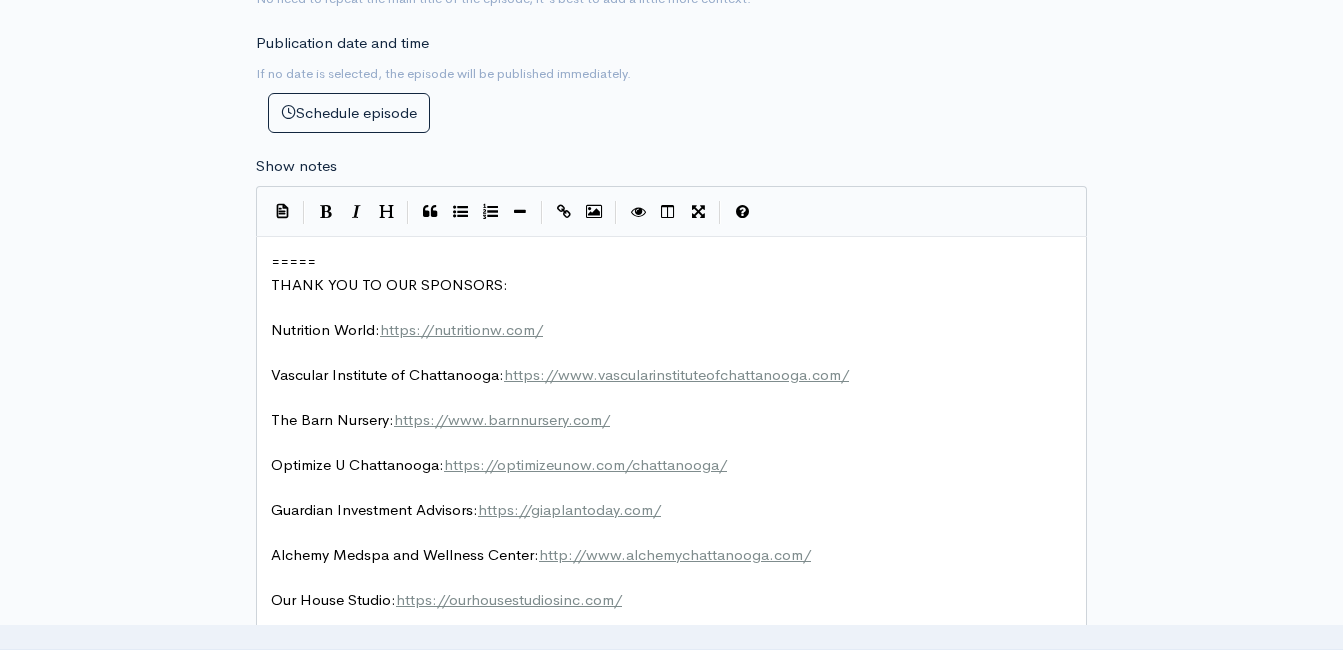 scroll, scrollTop: 913, scrollLeft: 0, axis: vertical 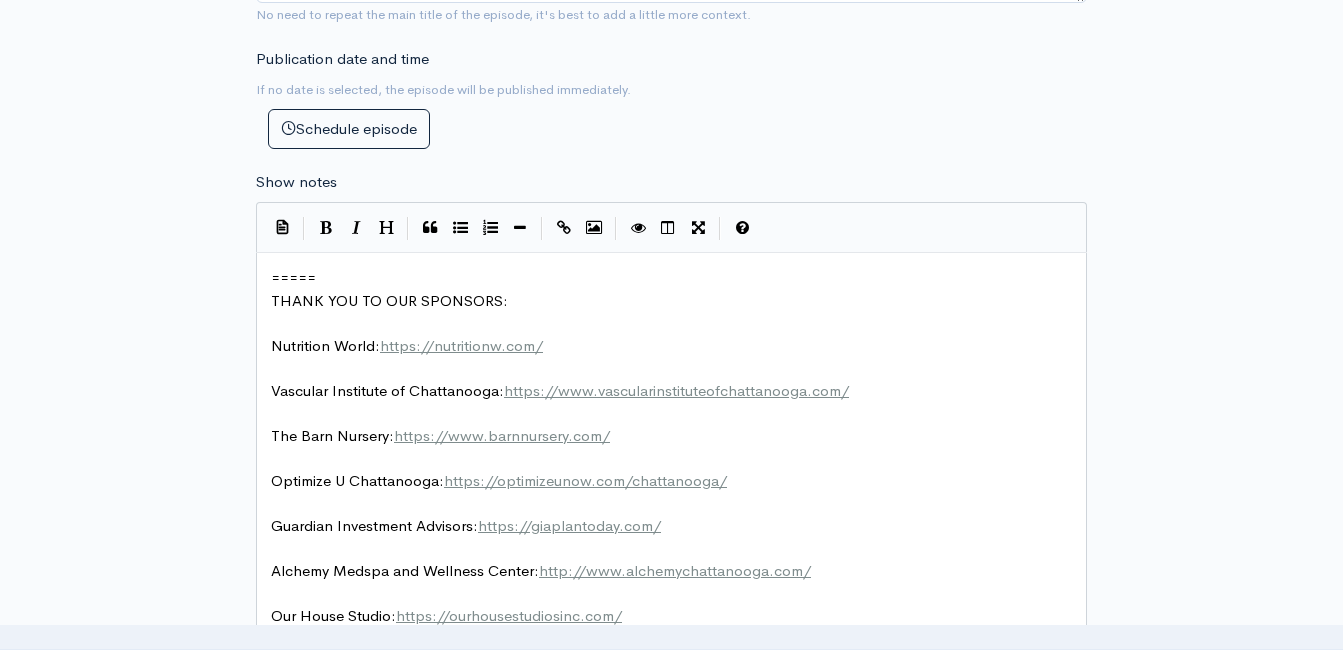 click on "=====" at bounding box center [679, 278] 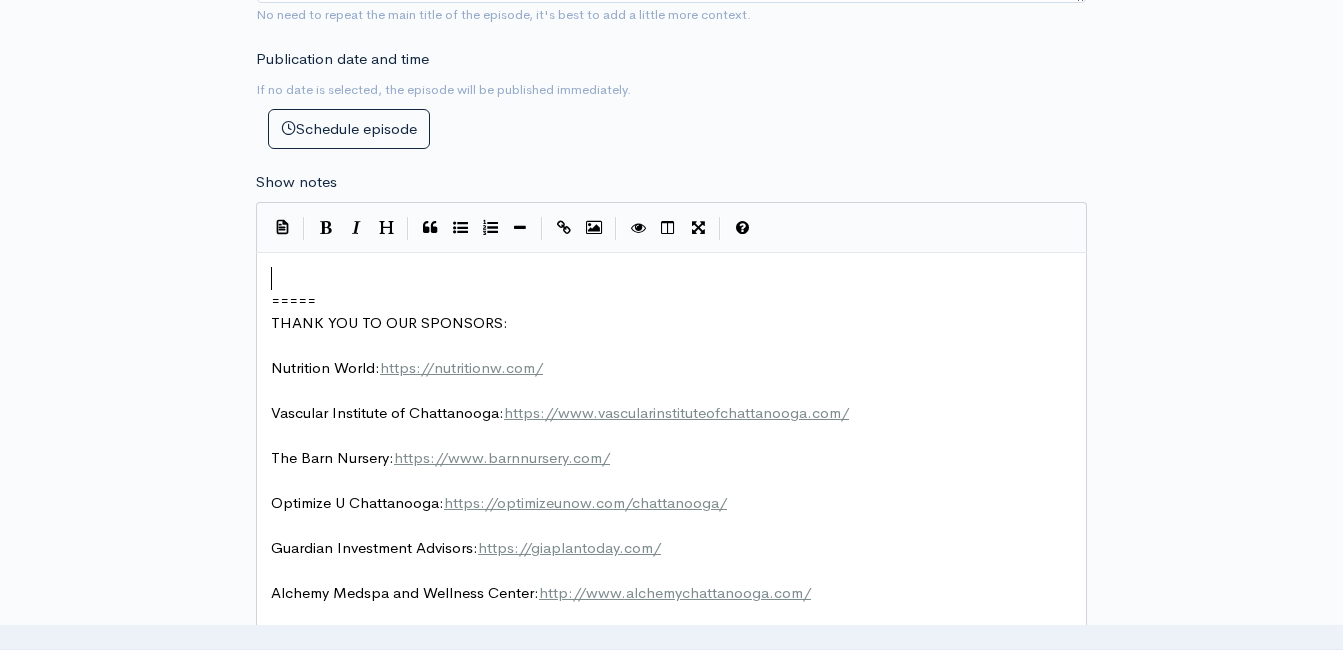 click on "​" at bounding box center (679, 278) 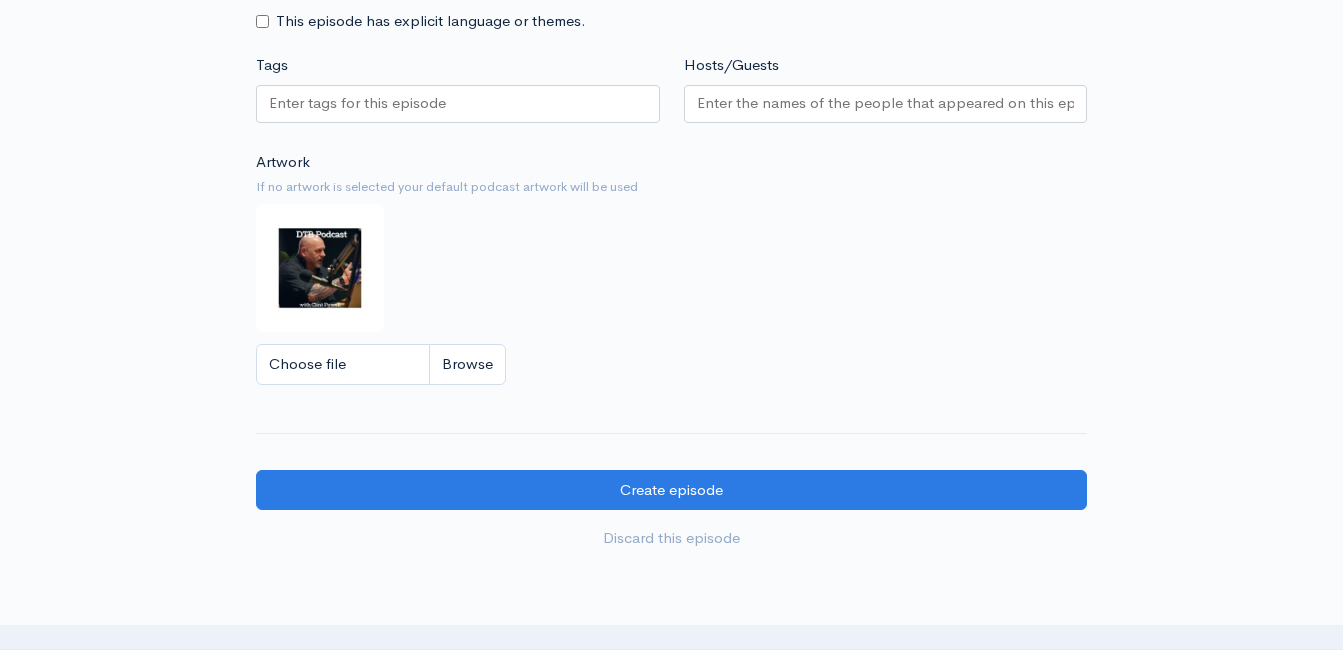 scroll, scrollTop: 2013, scrollLeft: 0, axis: vertical 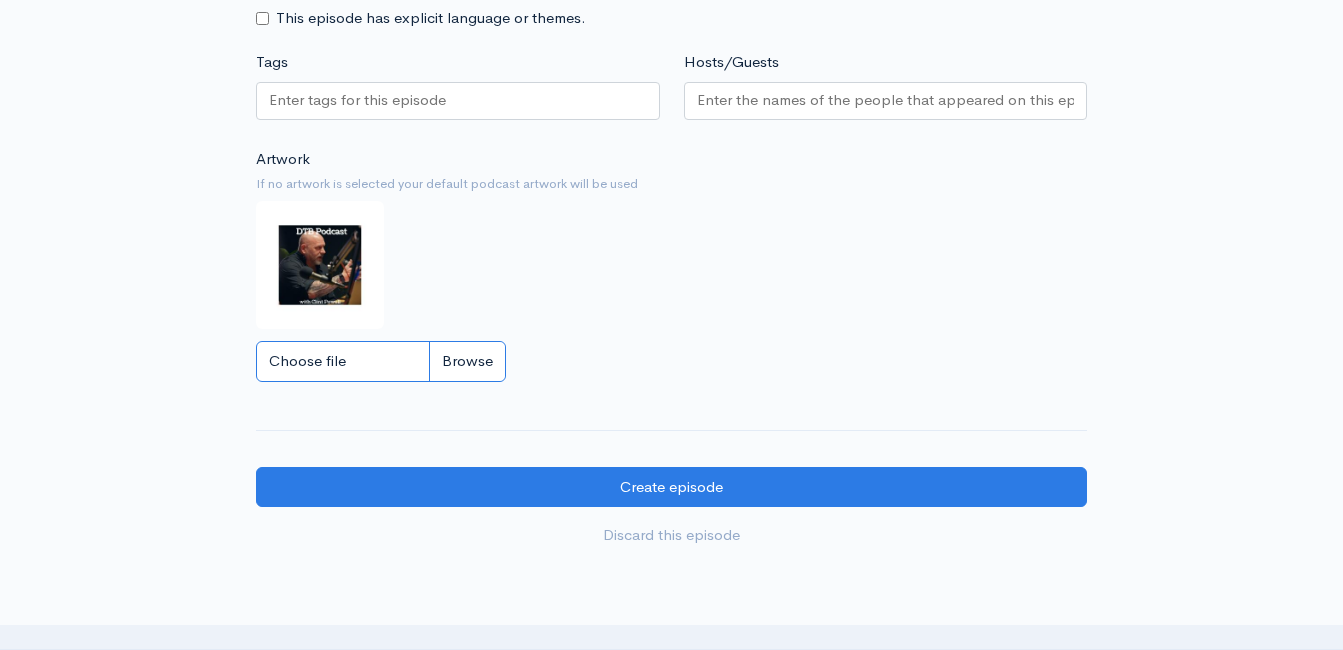 click on "Choose file" at bounding box center [381, 361] 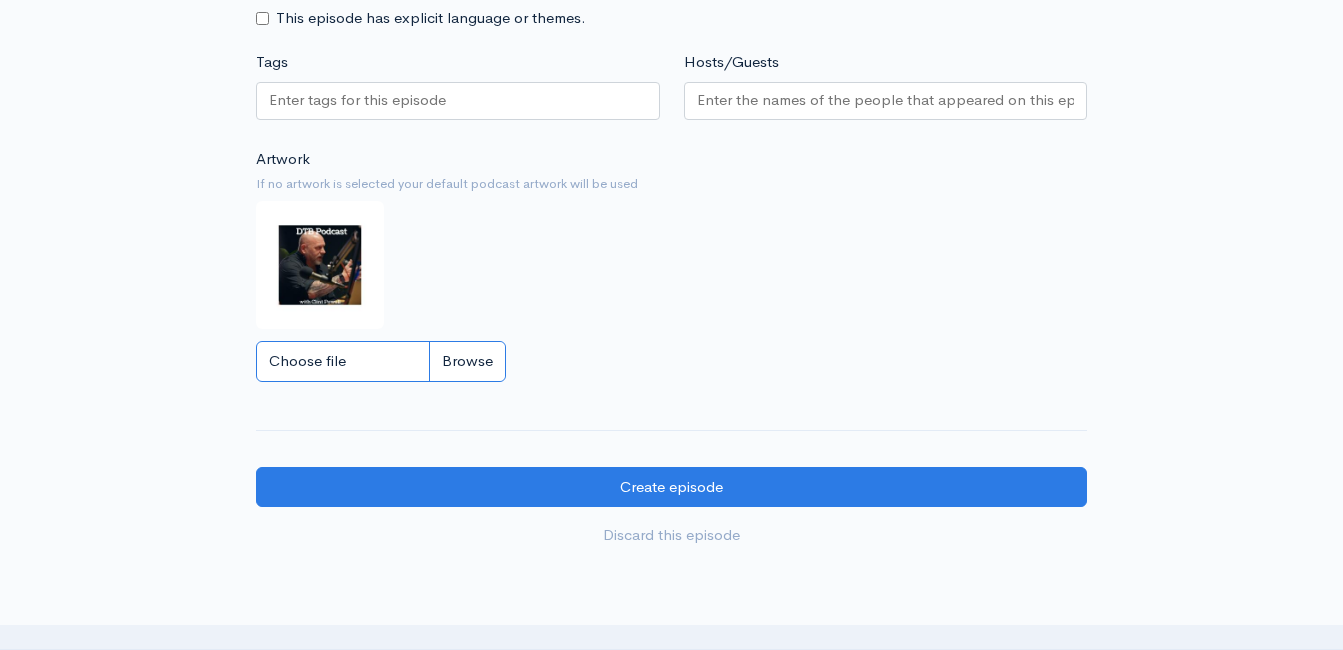 type on "C:\fakepath\494476568_1254203930048094_6931235215851761433_n.jpg" 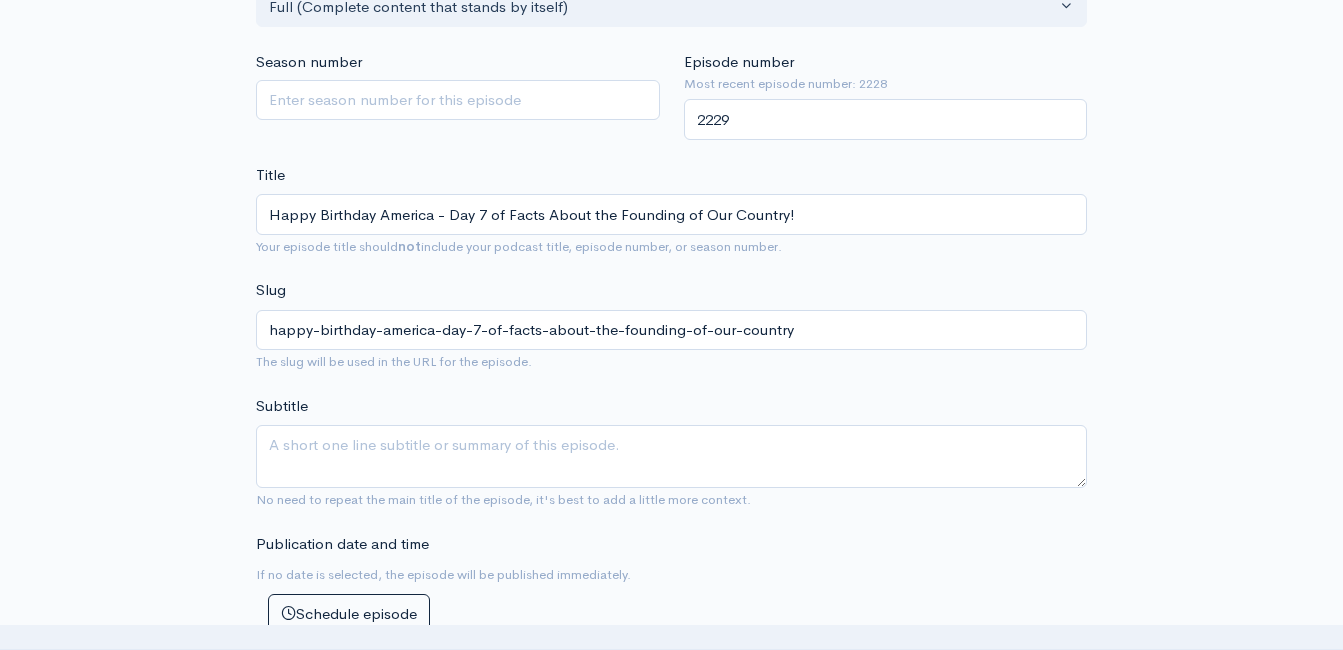 scroll, scrollTop: 213, scrollLeft: 0, axis: vertical 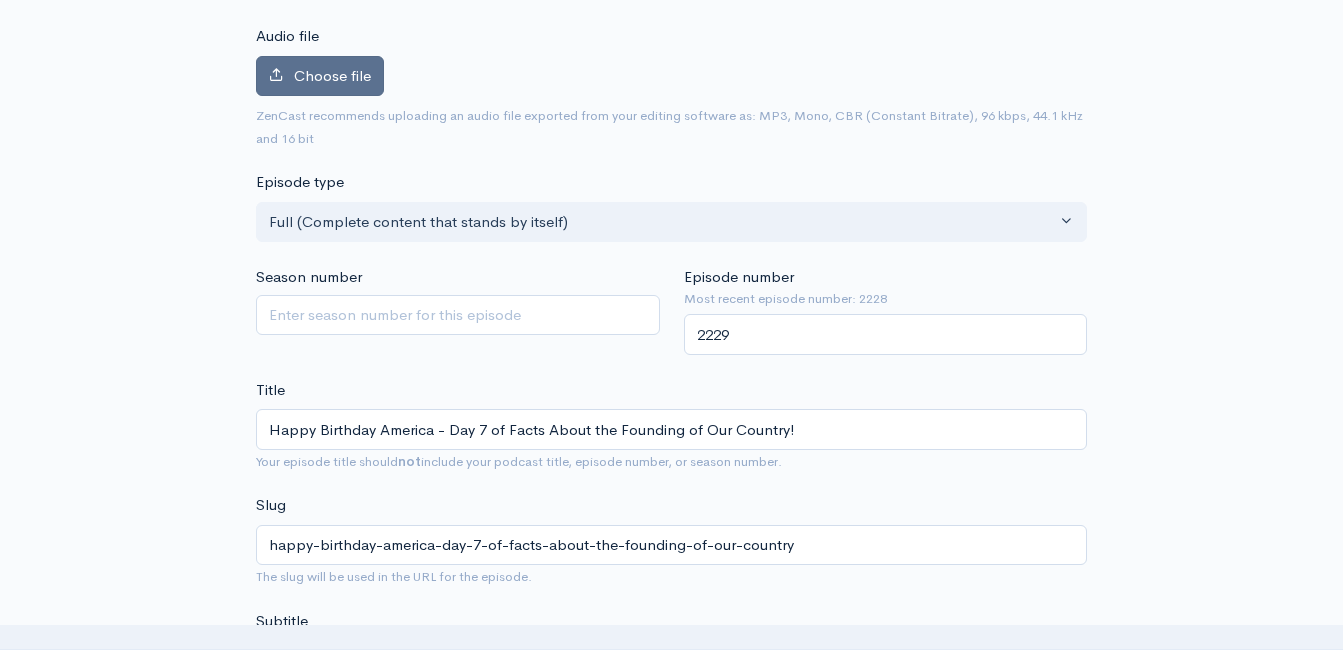 click on "Choose file" at bounding box center [320, 76] 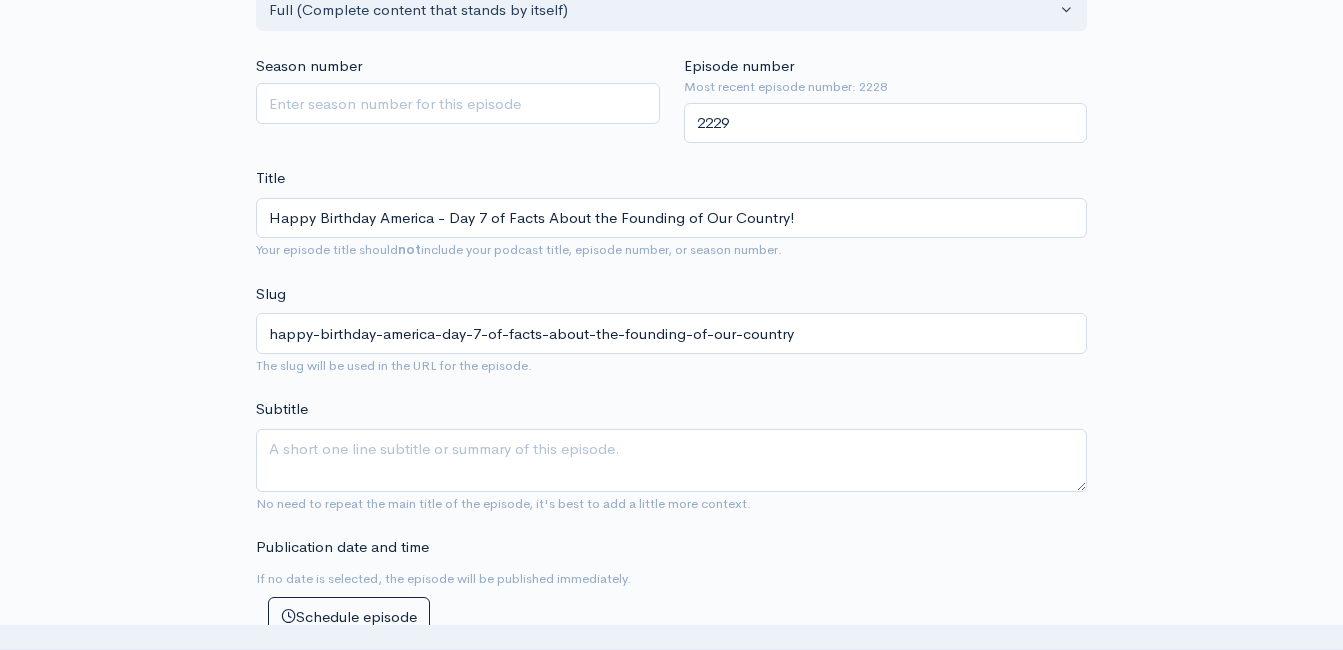 scroll, scrollTop: 713, scrollLeft: 0, axis: vertical 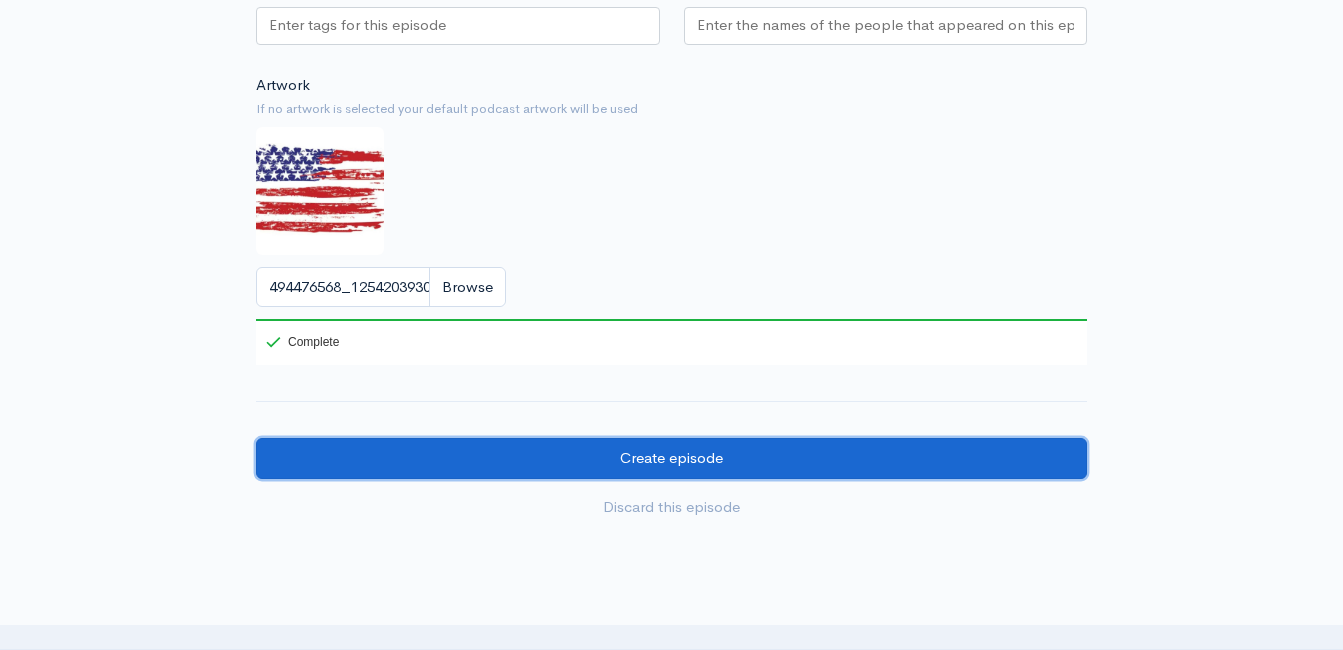 click on "Create episode" at bounding box center [671, 458] 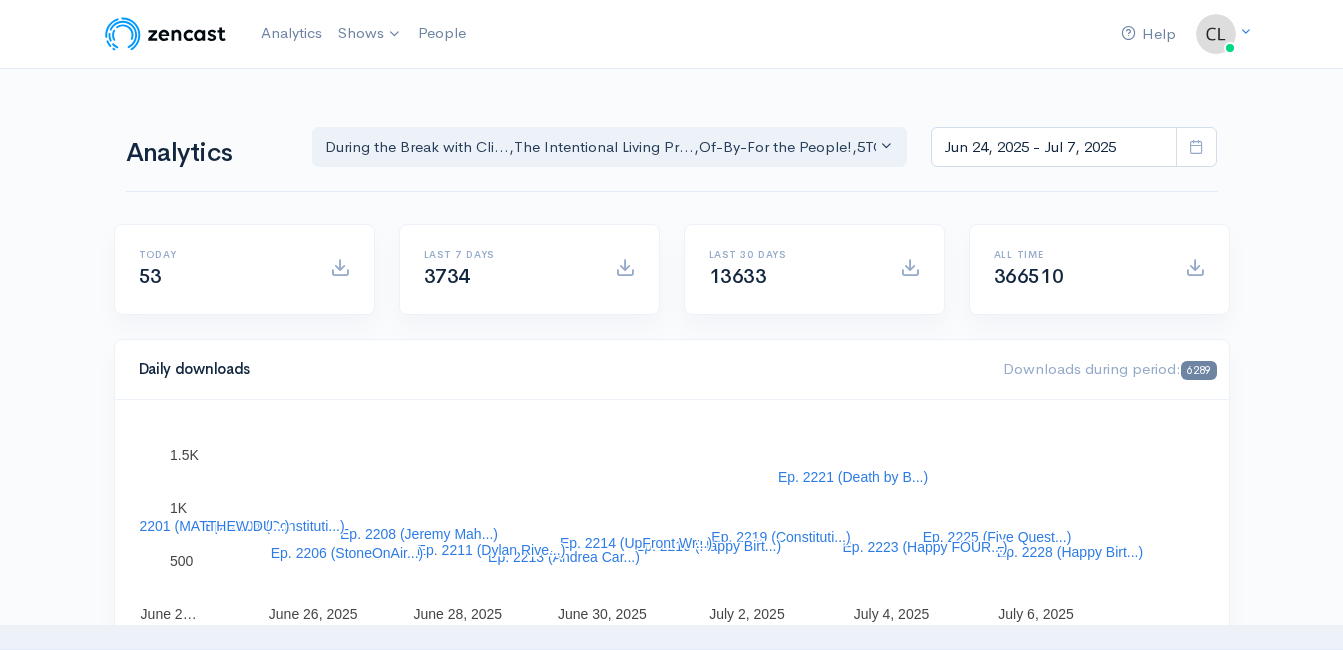 scroll, scrollTop: 0, scrollLeft: 0, axis: both 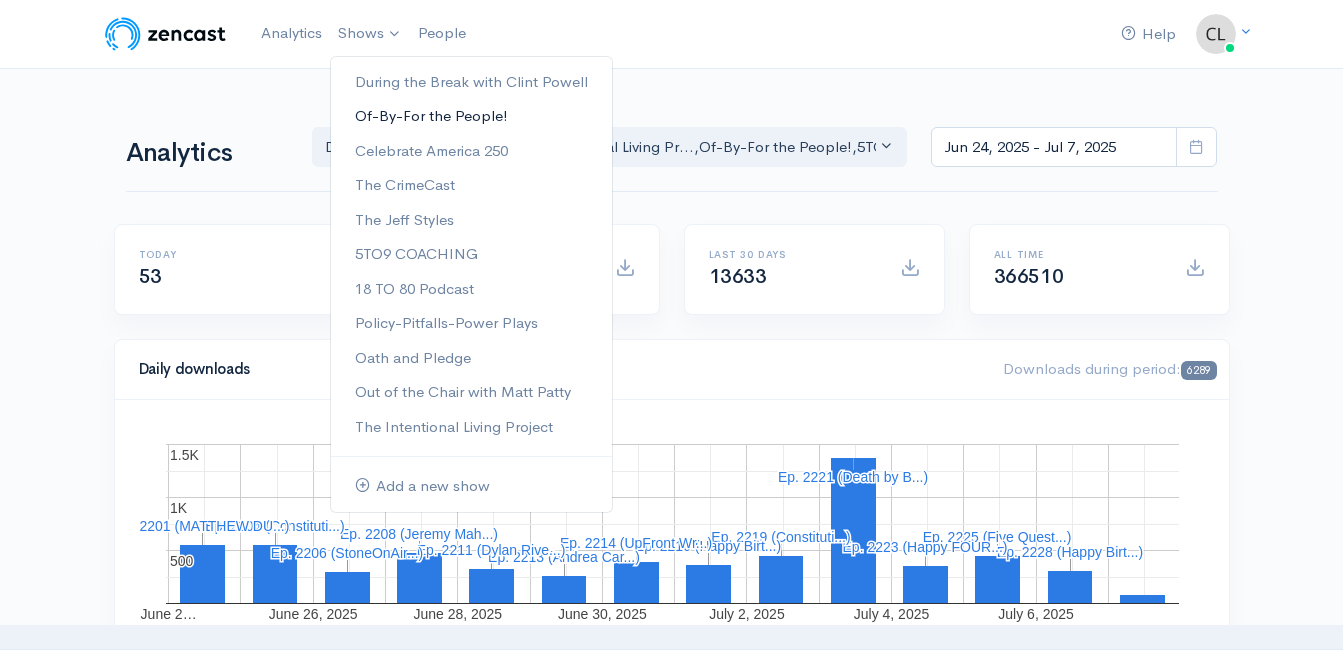 click on "Of-By-For the People!" at bounding box center (471, 116) 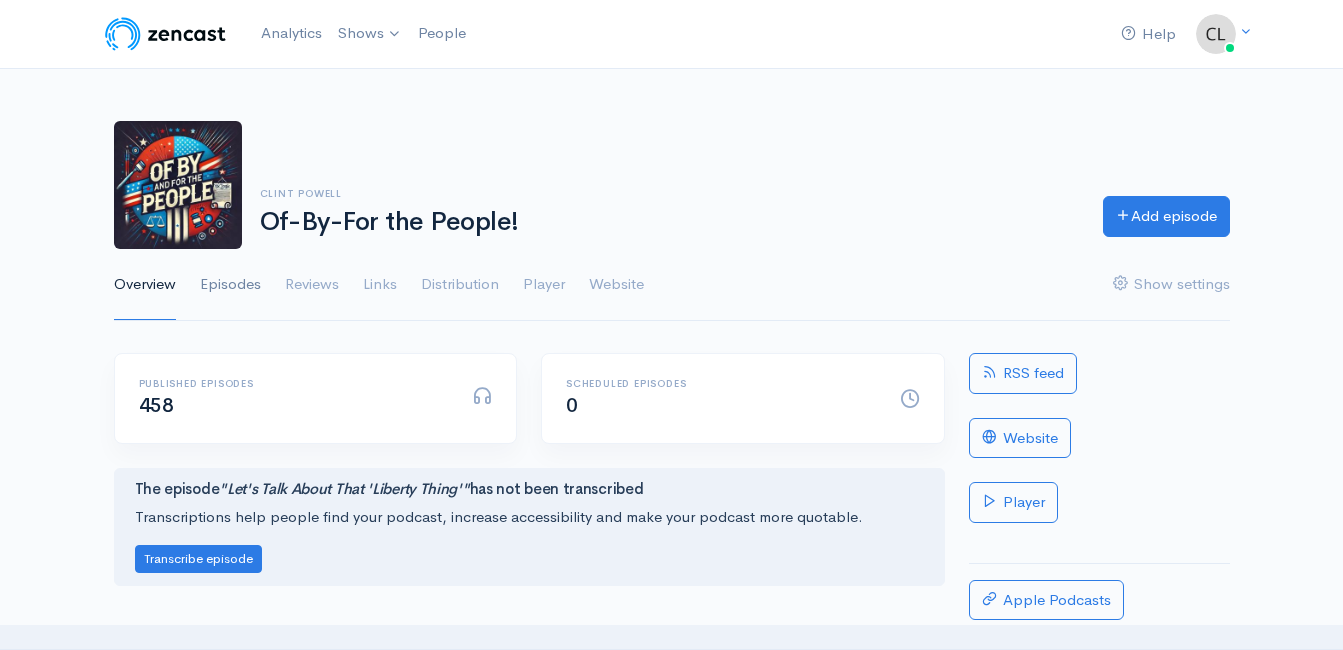 scroll, scrollTop: 0, scrollLeft: 0, axis: both 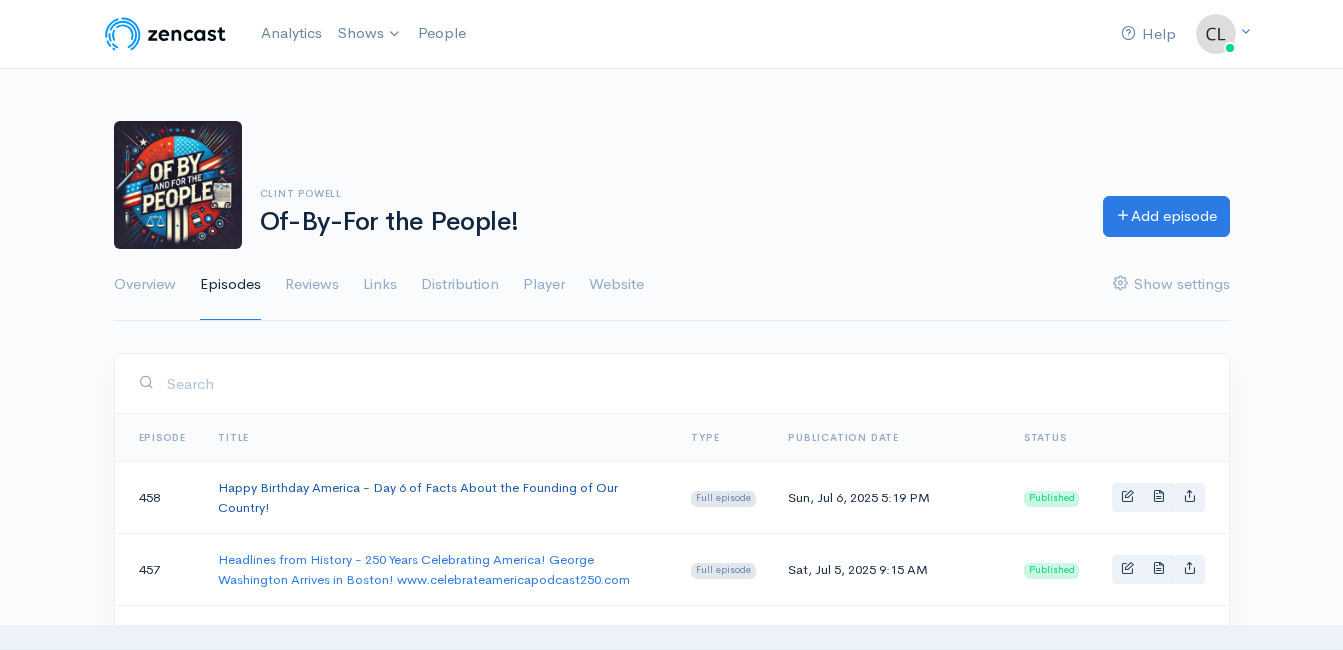 click on "Happy Birthday America - Day 6 of Facts About the Founding of Our Country!" at bounding box center (418, 497) 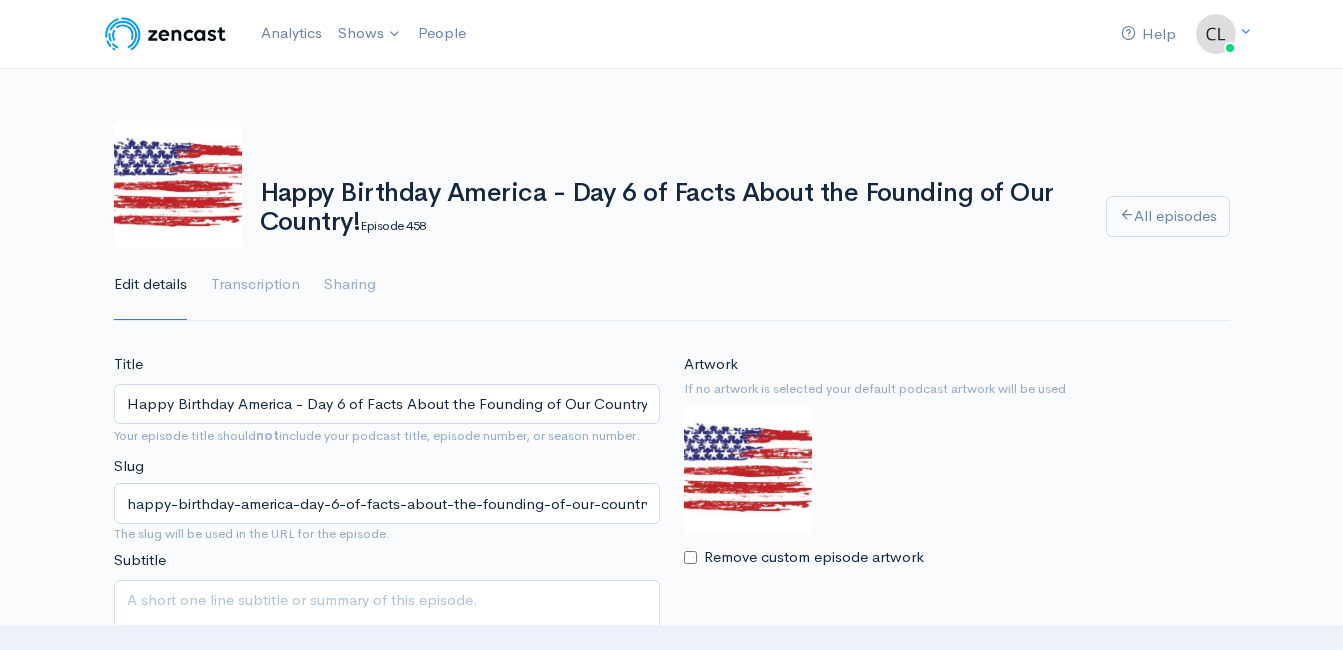 scroll, scrollTop: 0, scrollLeft: 0, axis: both 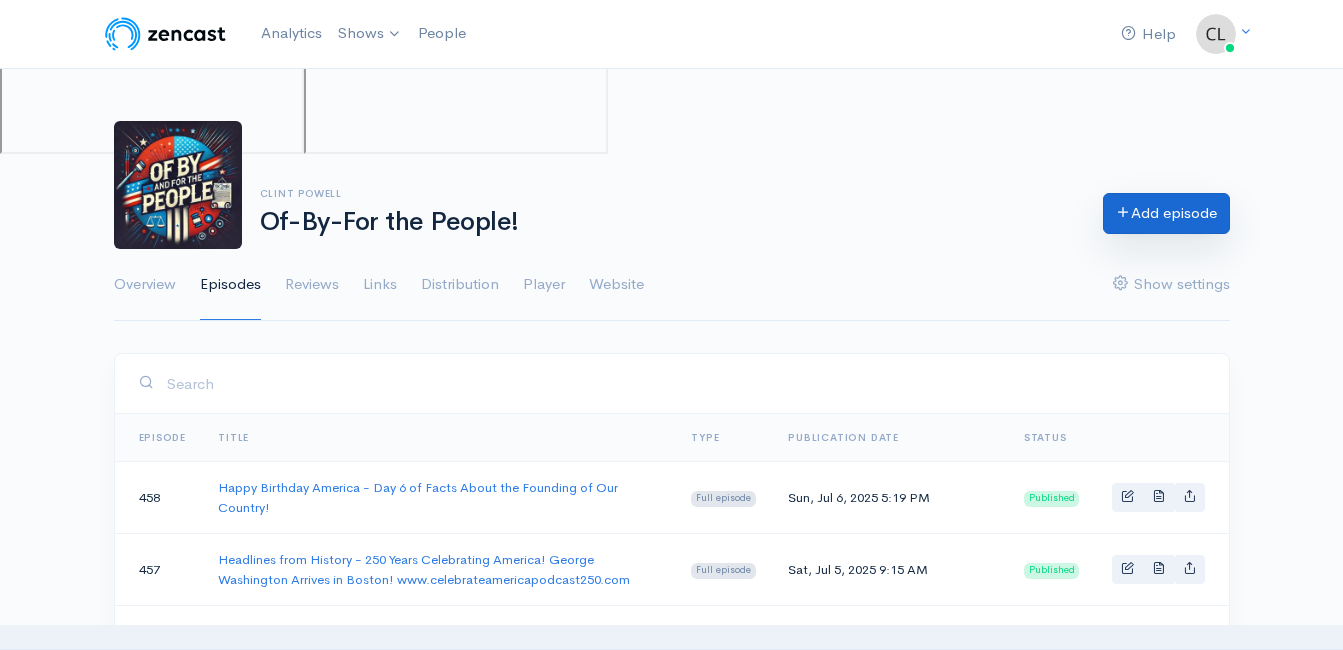 click on "Add episode" at bounding box center (1166, 213) 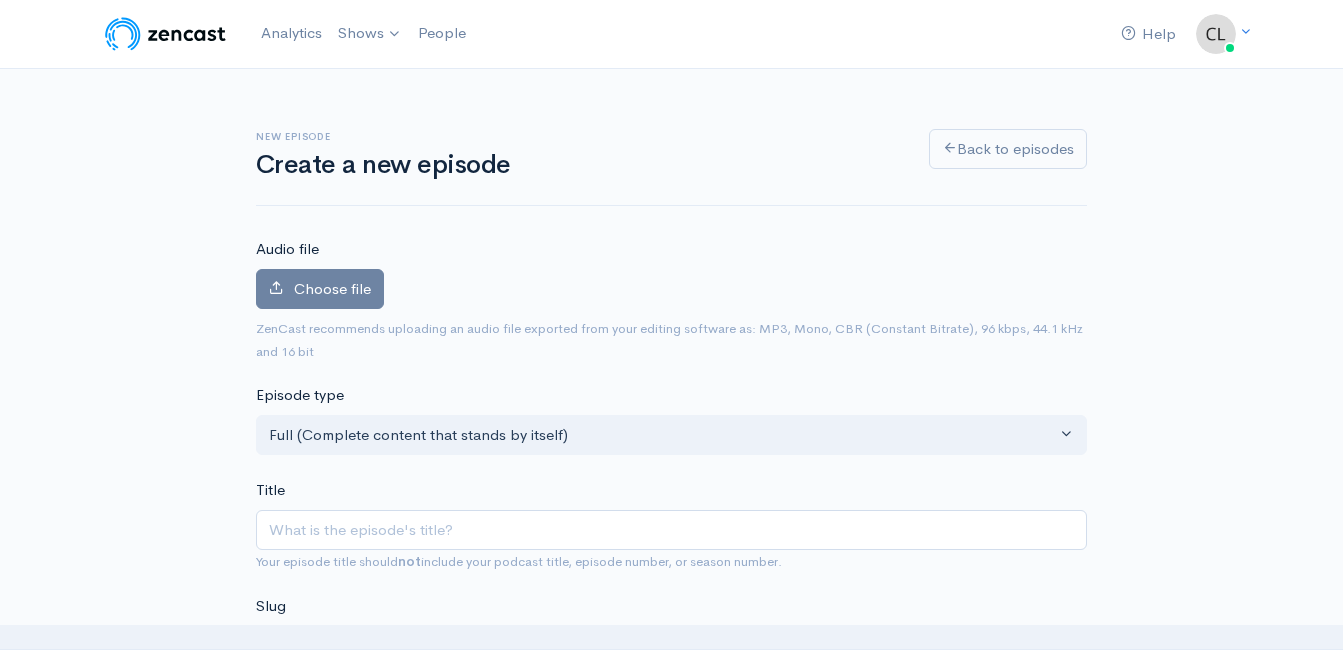 scroll, scrollTop: 0, scrollLeft: 0, axis: both 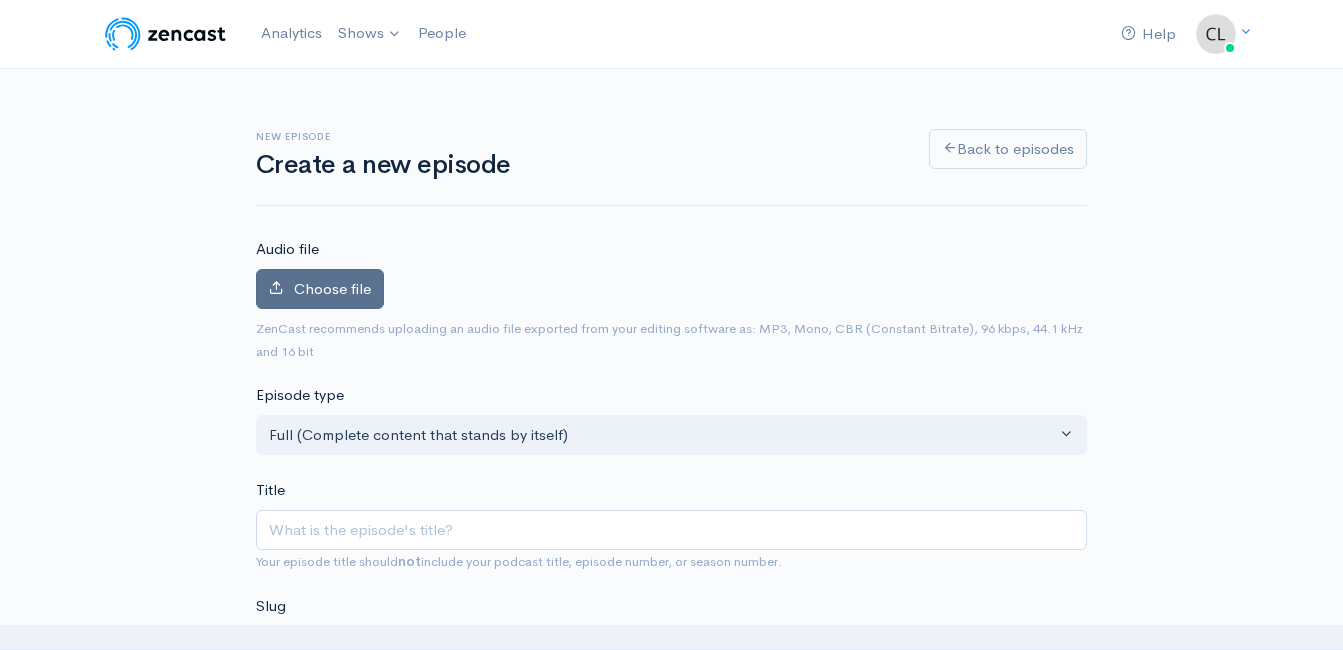 click on "Choose file" at bounding box center (332, 288) 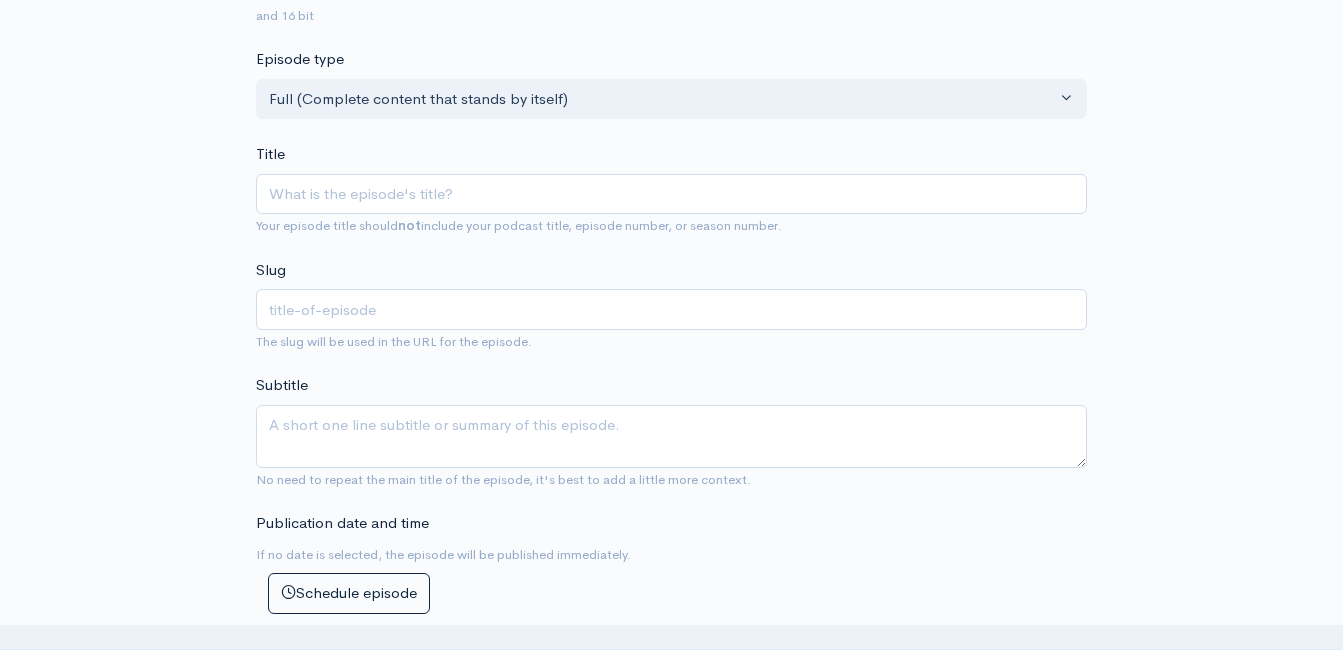 scroll, scrollTop: 500, scrollLeft: 0, axis: vertical 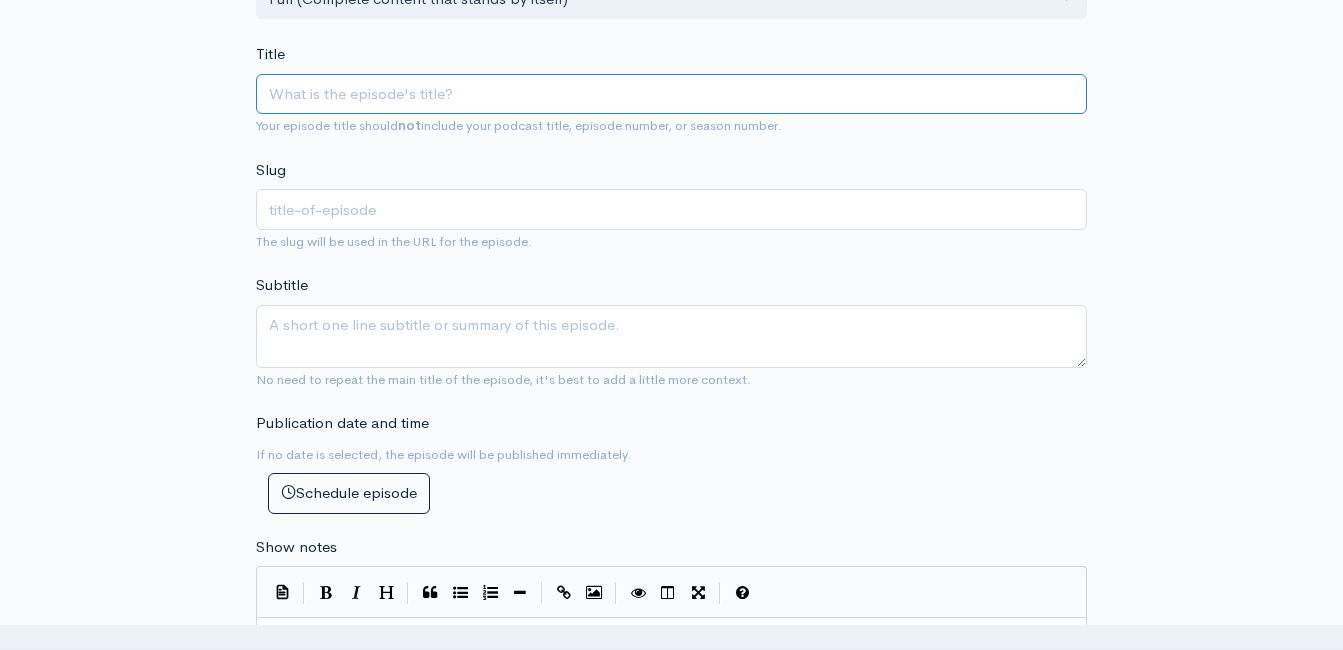 paste on "Happy Birthday America - Day 7 of Facts About the Founding of Our Country!" 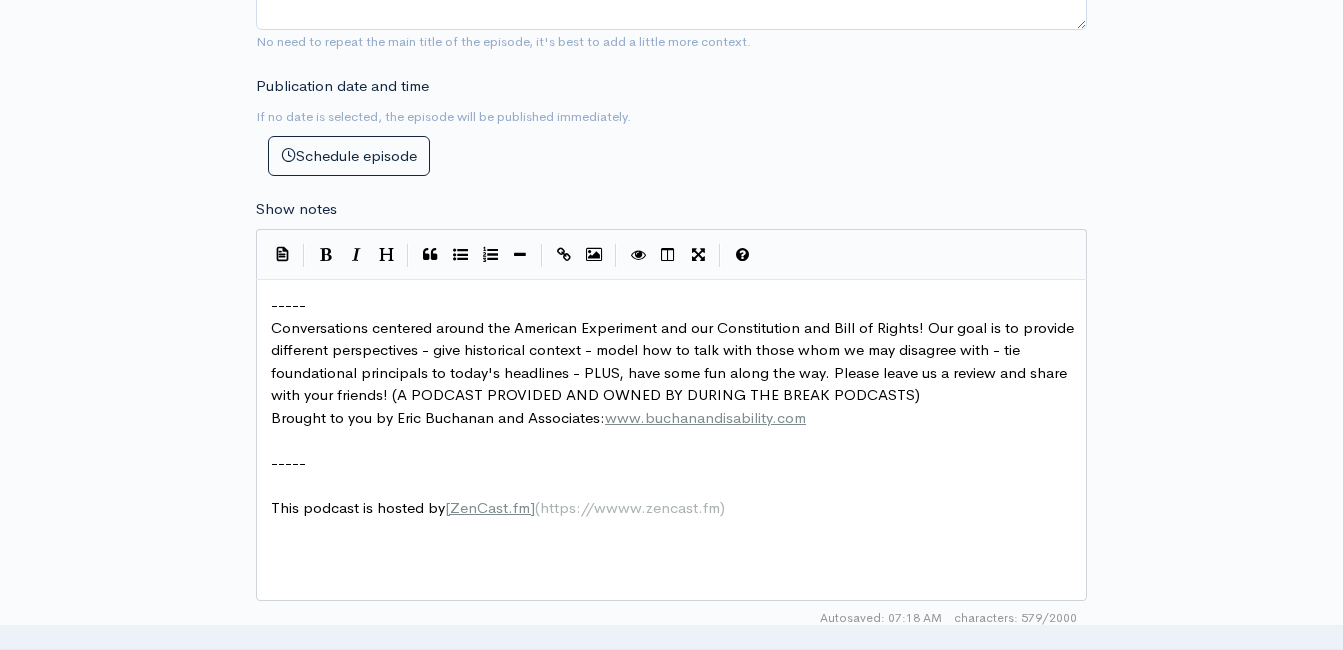 scroll, scrollTop: 948, scrollLeft: 0, axis: vertical 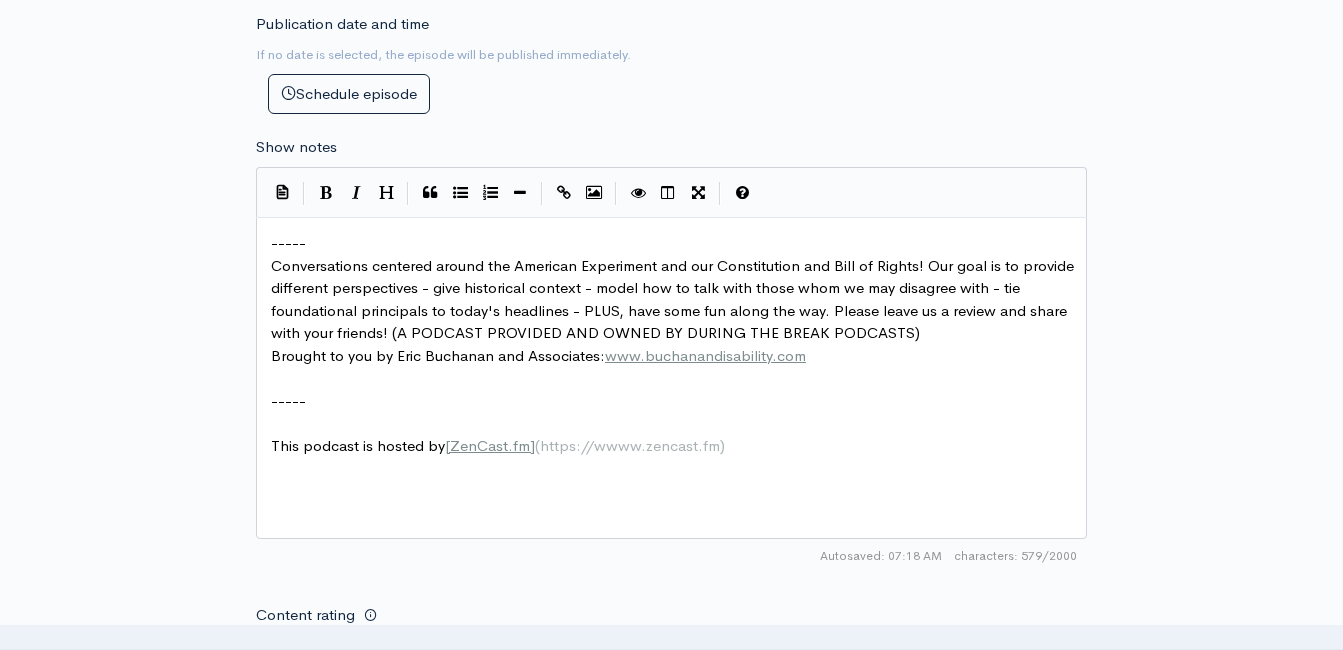 type on "Happy Birthday America - Day 7 of Facts About the Founding of Our Country!" 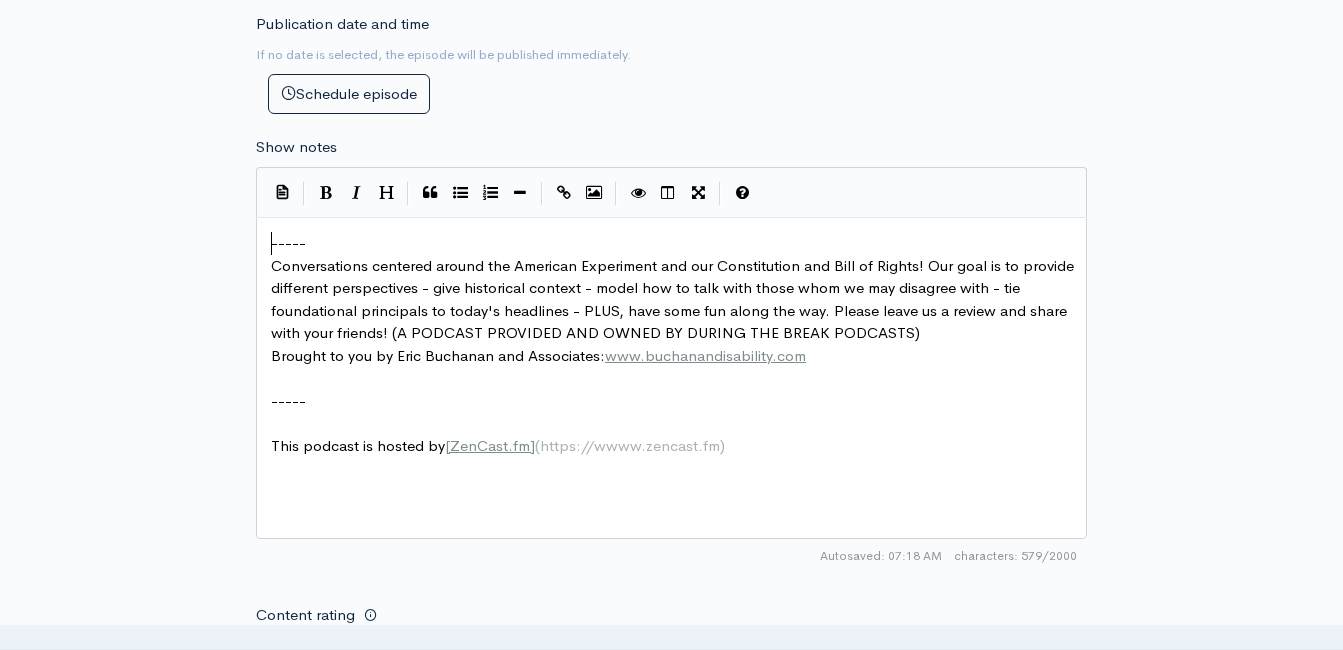 click on "-----" at bounding box center (679, 243) 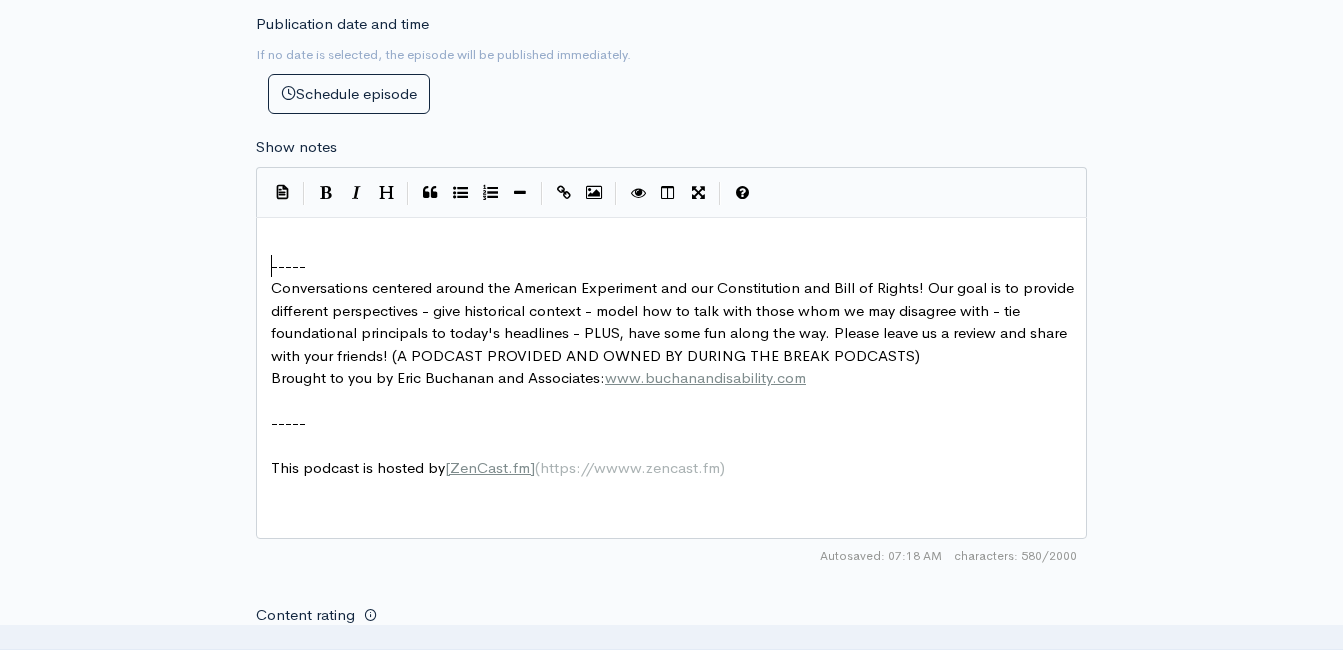 click on "​" at bounding box center (679, 243) 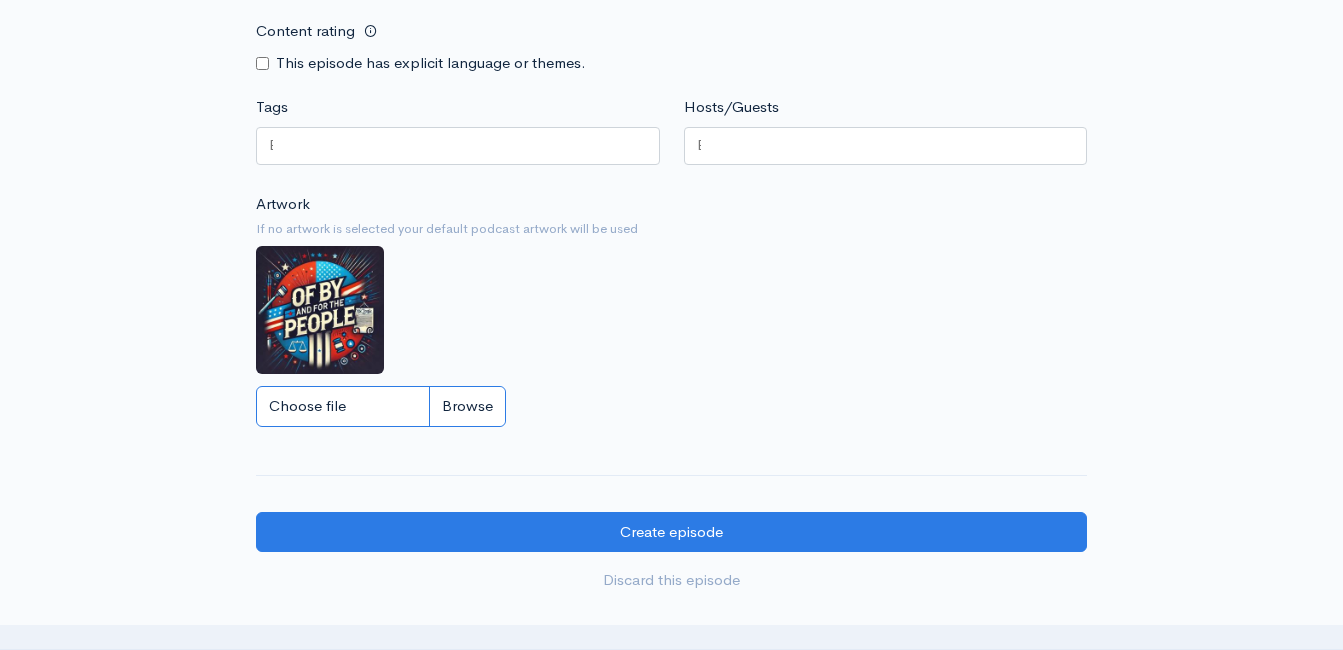 click on "Choose file" at bounding box center [381, 406] 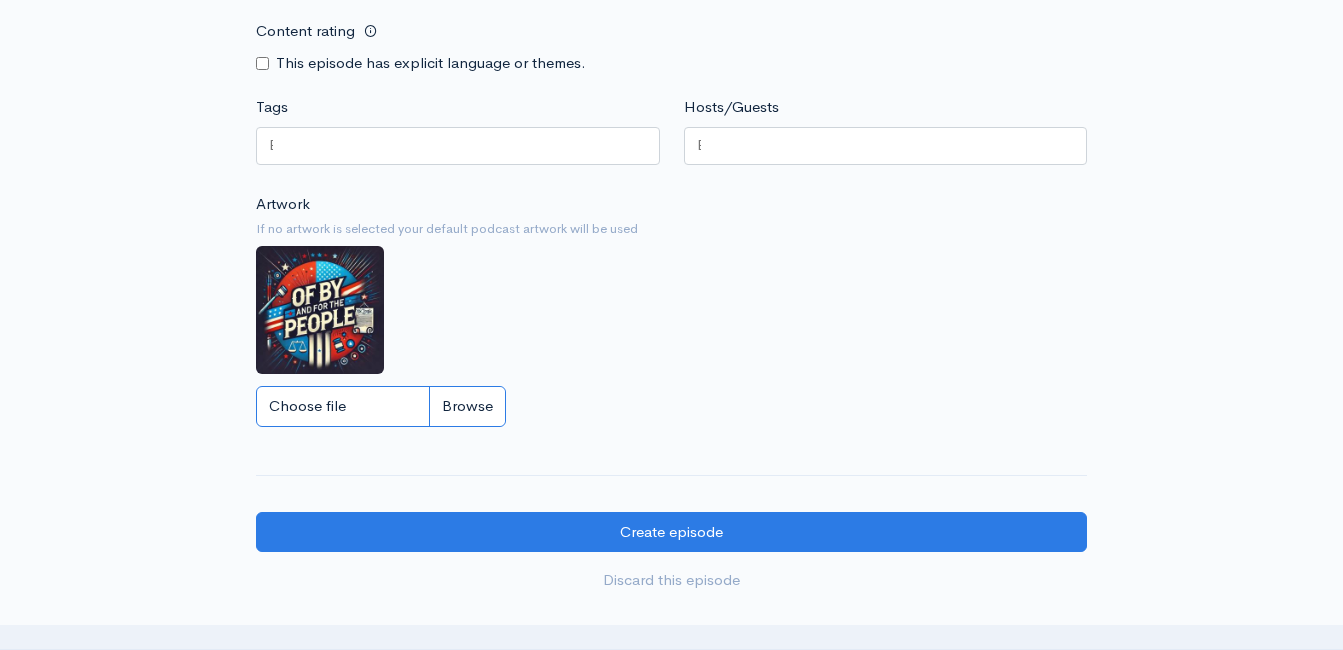 type on "C:\fakepath\494476568_1254203930048094_6931235215851761433_n.jpg" 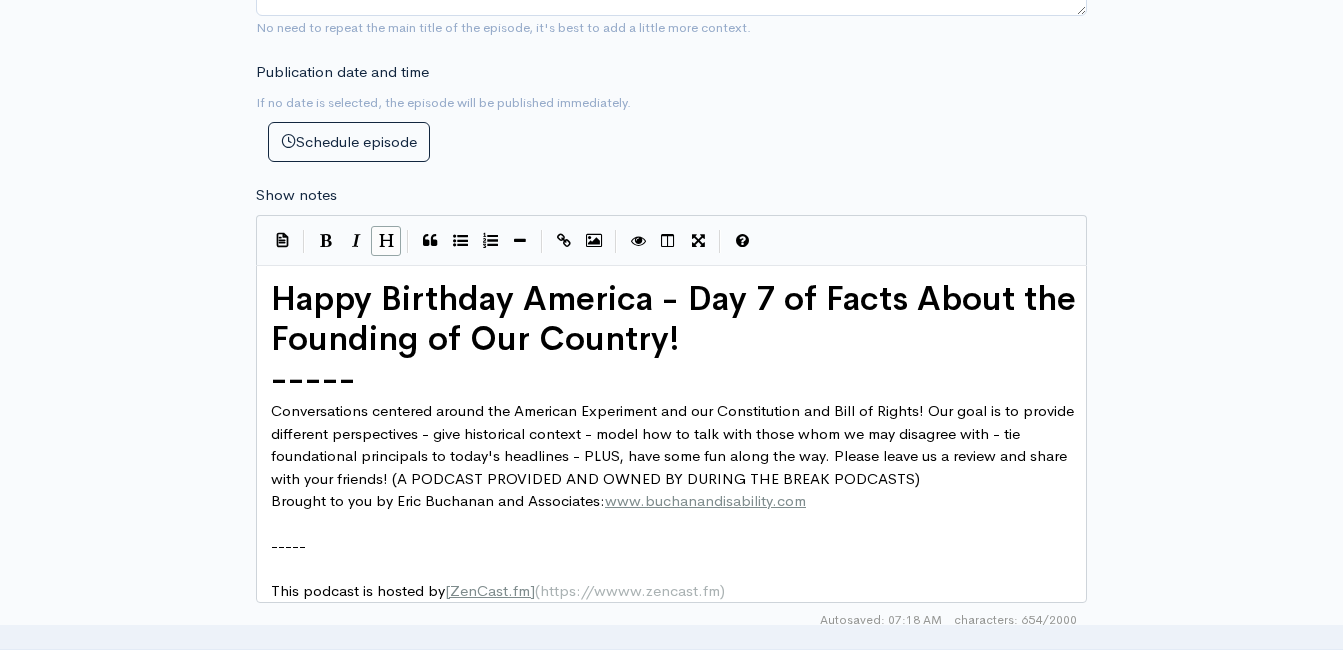 scroll, scrollTop: 1800, scrollLeft: 0, axis: vertical 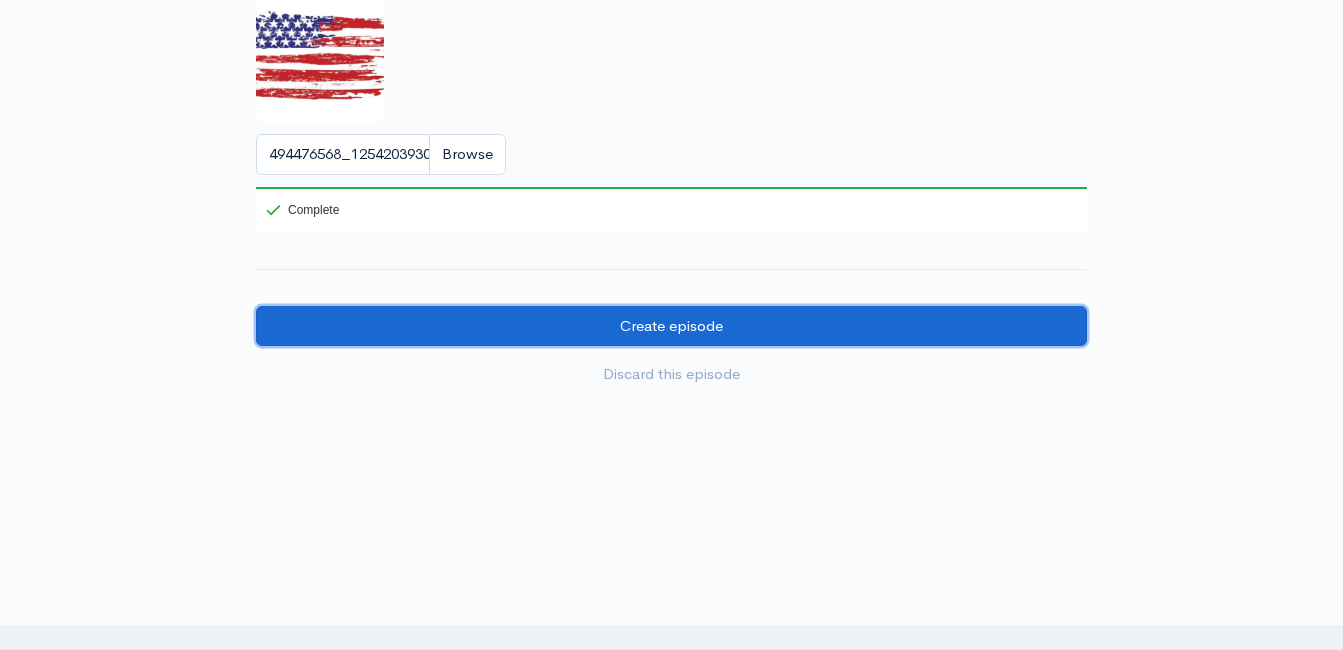 click on "Create episode" at bounding box center [671, 326] 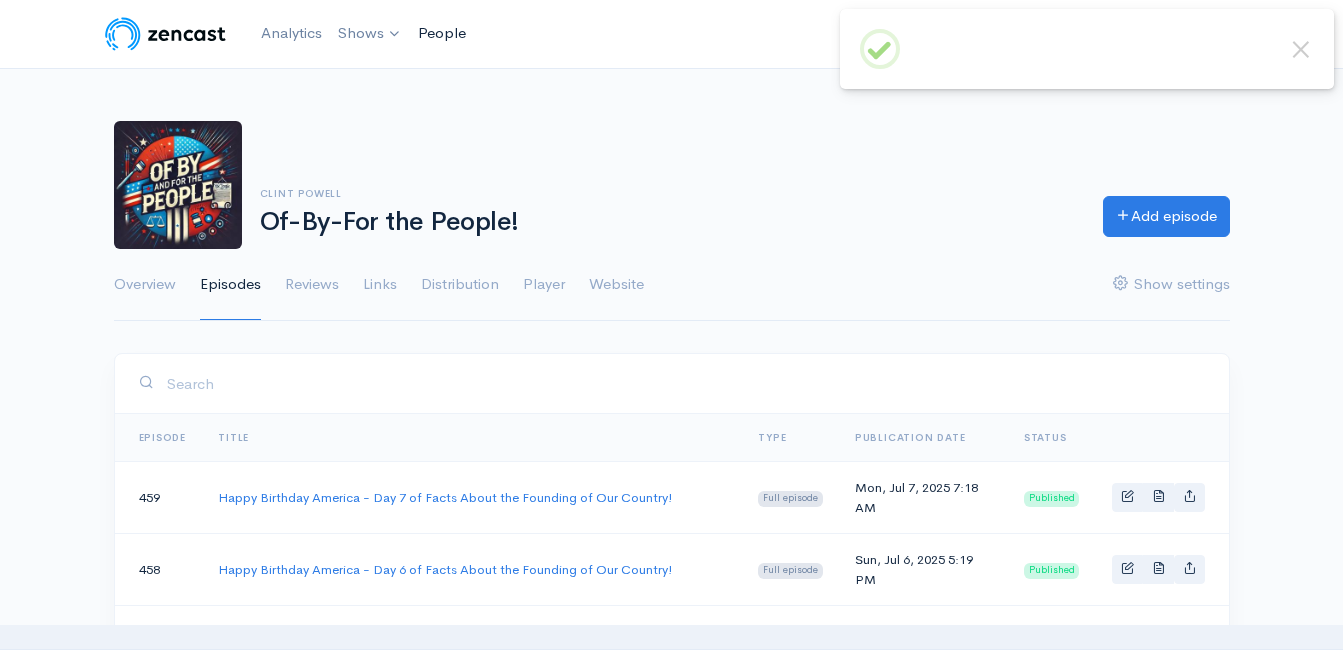 scroll, scrollTop: 0, scrollLeft: 0, axis: both 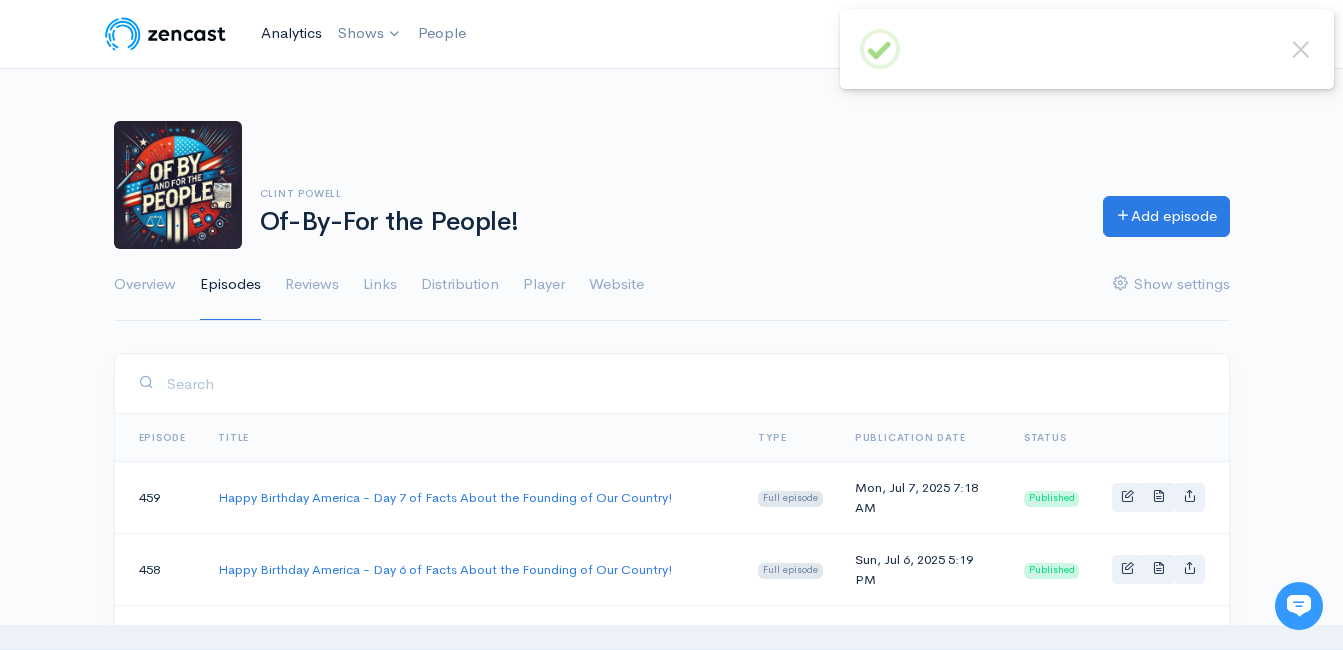 click on "Analytics" at bounding box center (291, 33) 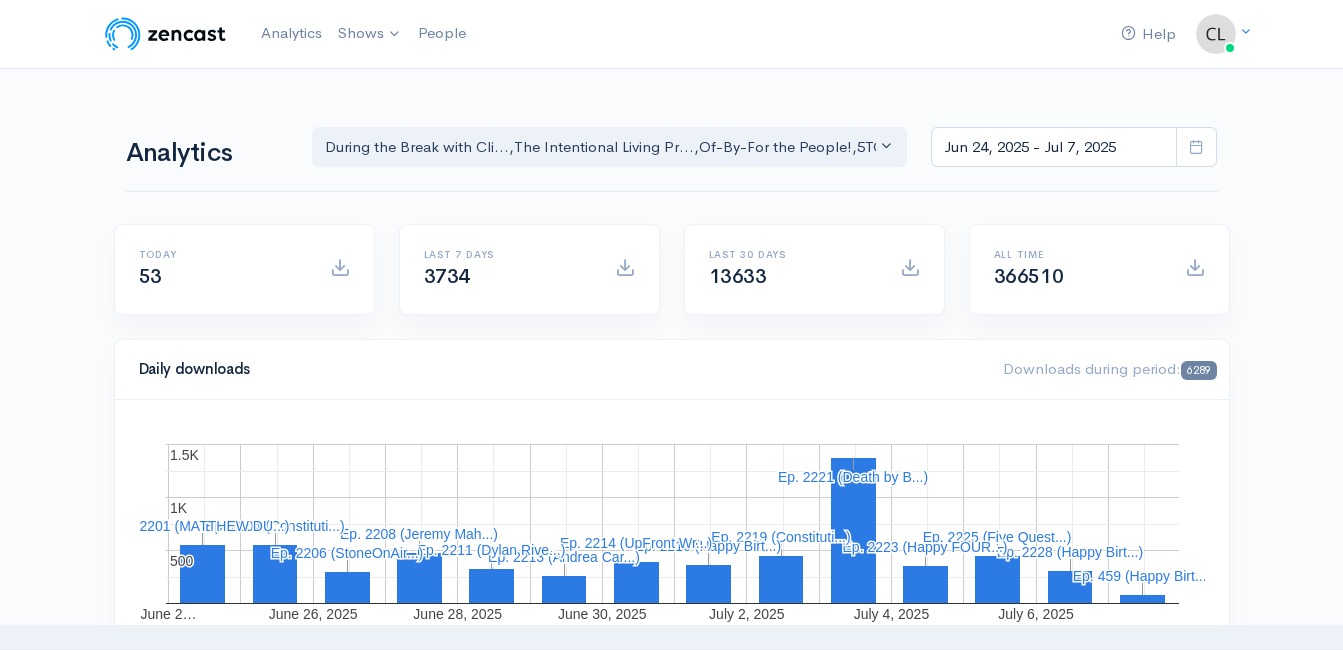 scroll, scrollTop: 0, scrollLeft: 0, axis: both 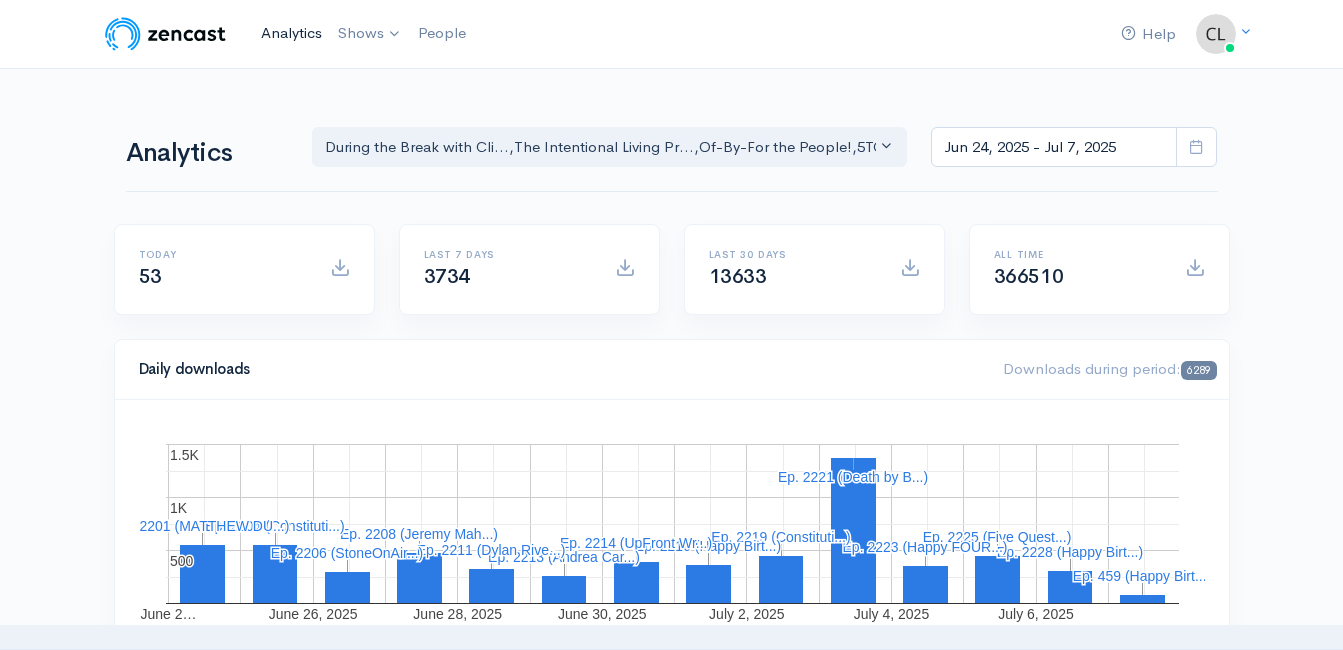 click on "Analytics" at bounding box center (291, 33) 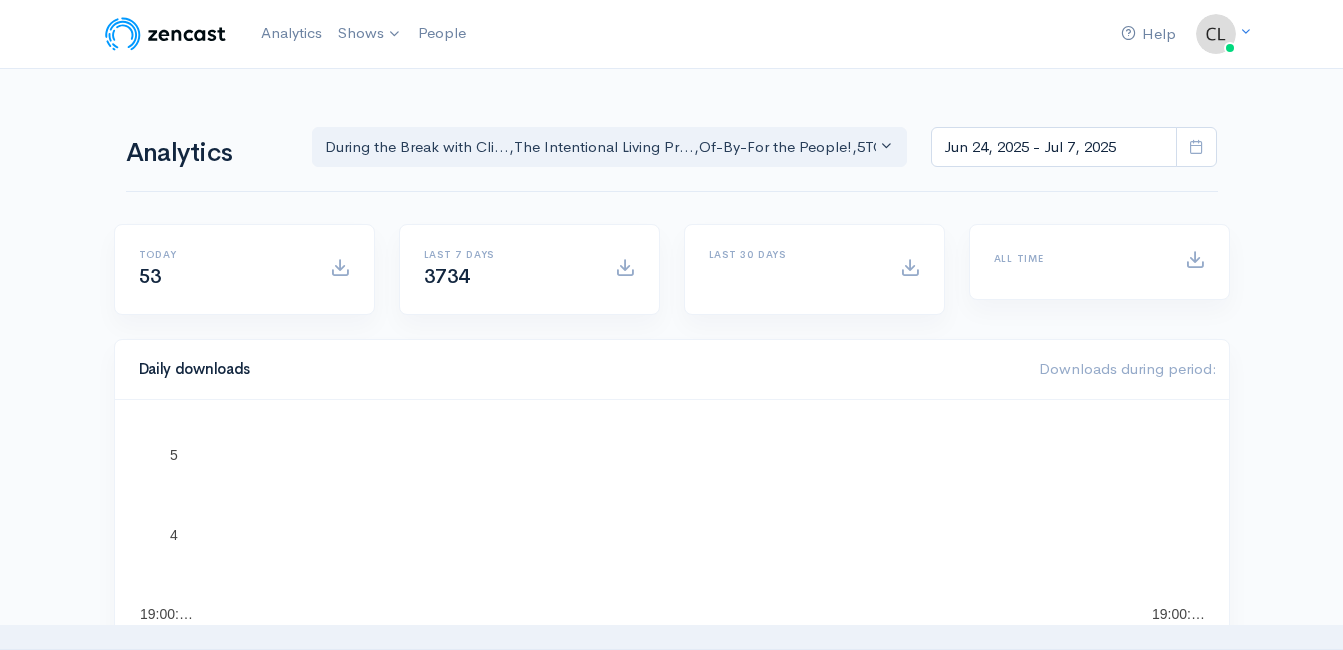 scroll, scrollTop: 0, scrollLeft: 0, axis: both 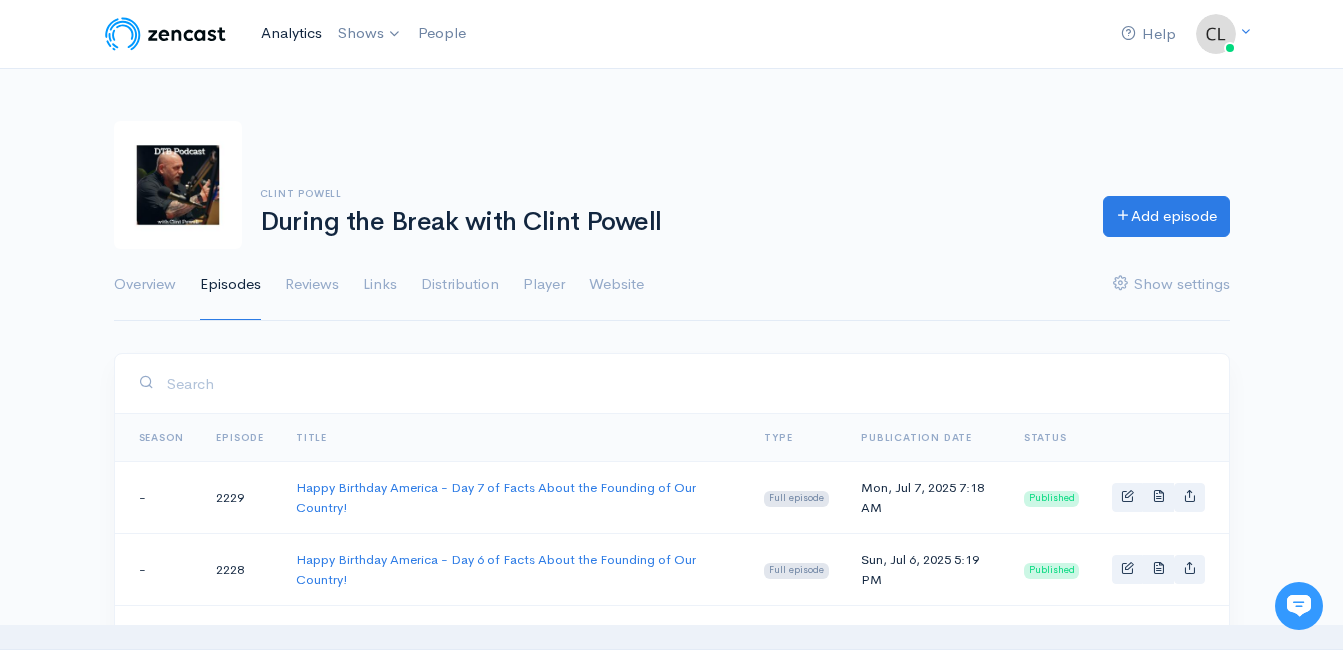 click on "Analytics" at bounding box center (291, 33) 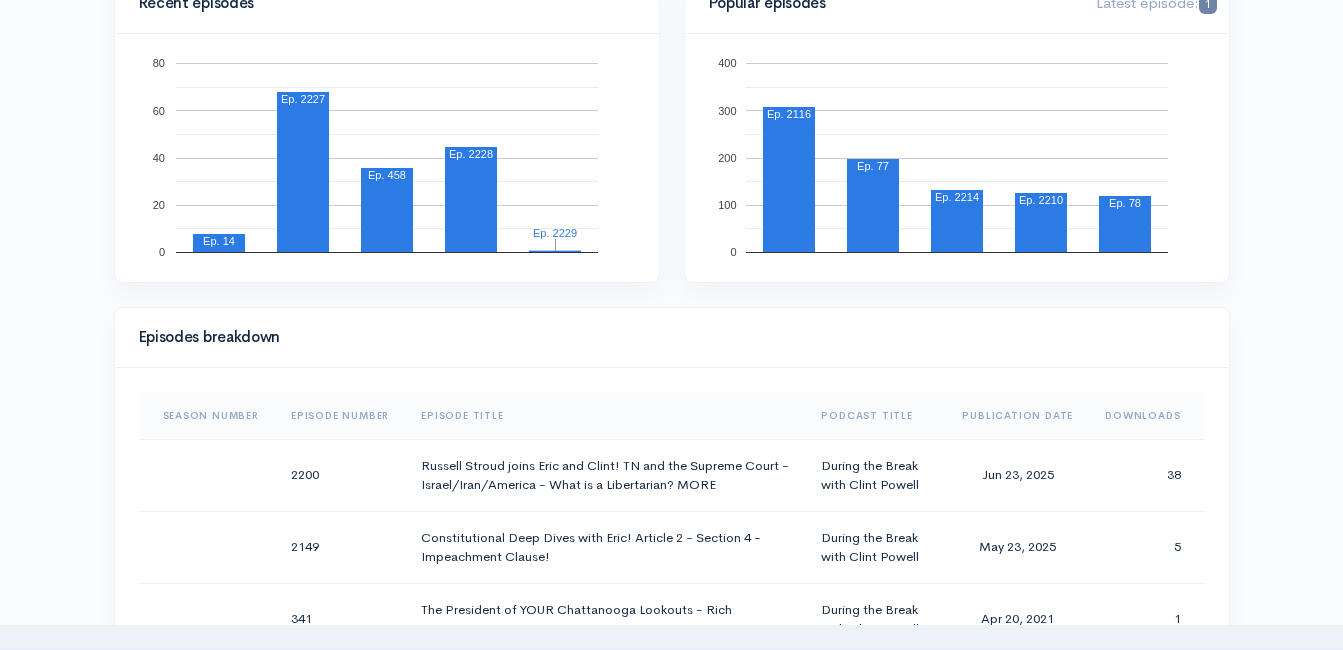 scroll, scrollTop: 0, scrollLeft: 0, axis: both 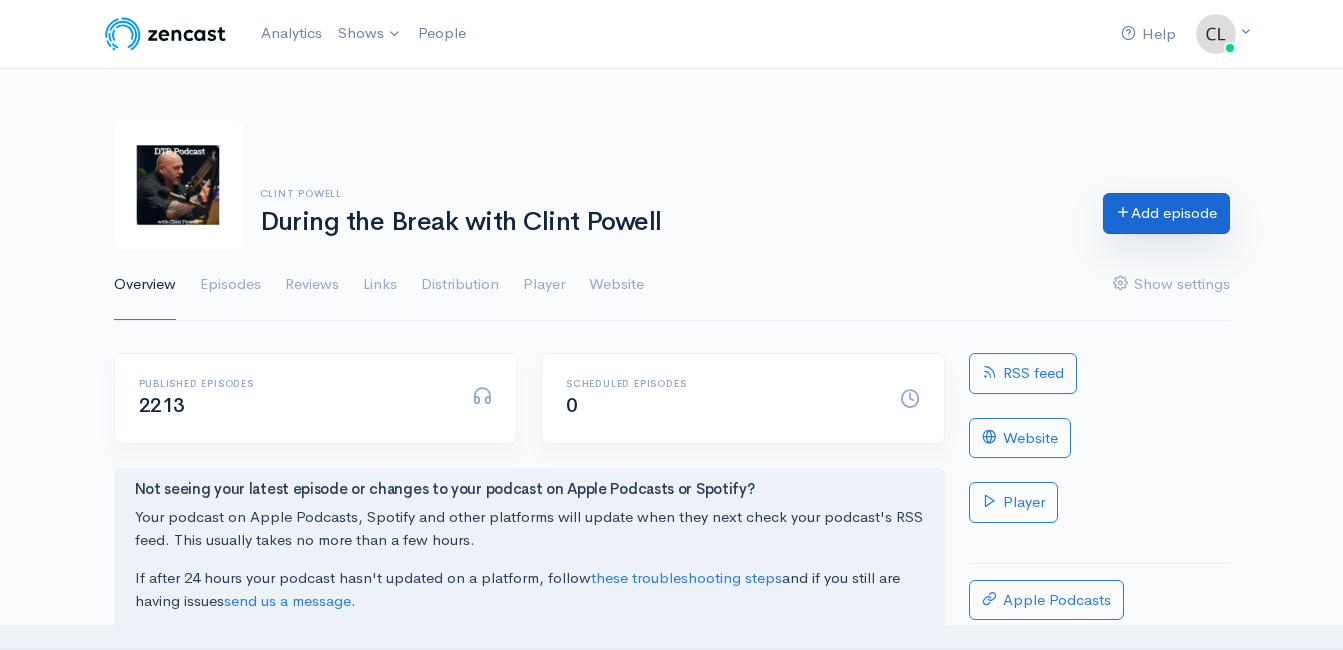 click on "Add episode" at bounding box center (1166, 213) 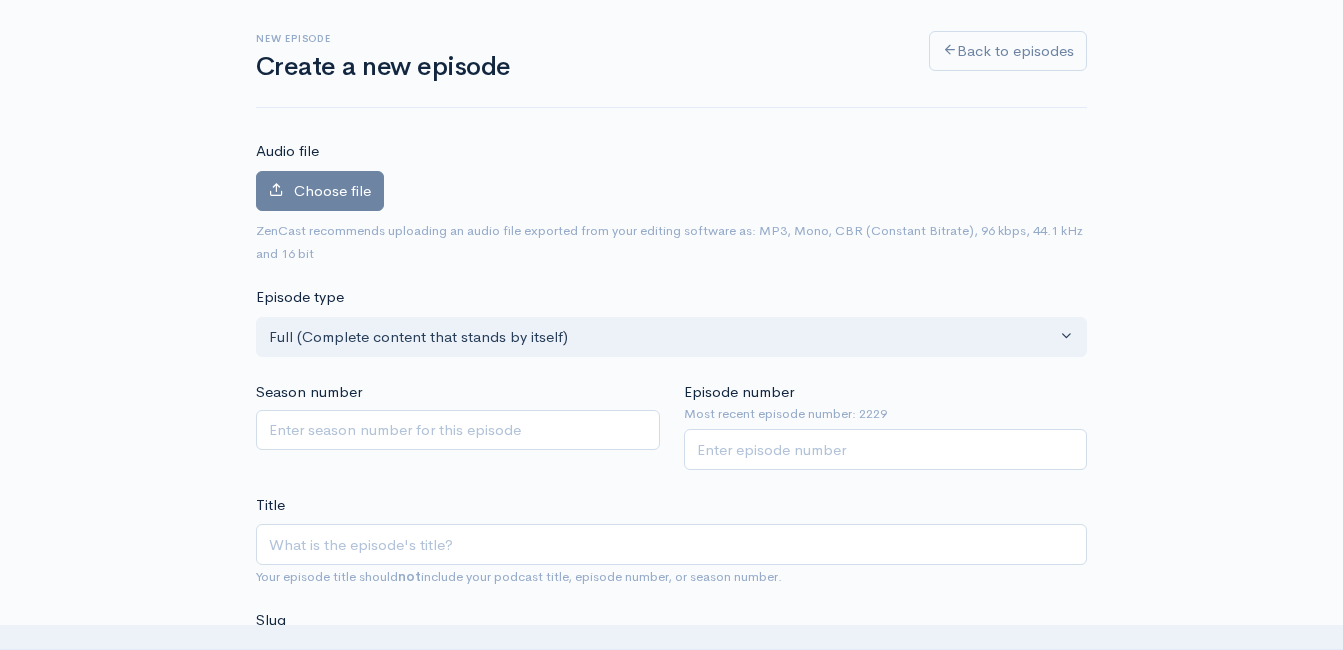 scroll, scrollTop: 213, scrollLeft: 0, axis: vertical 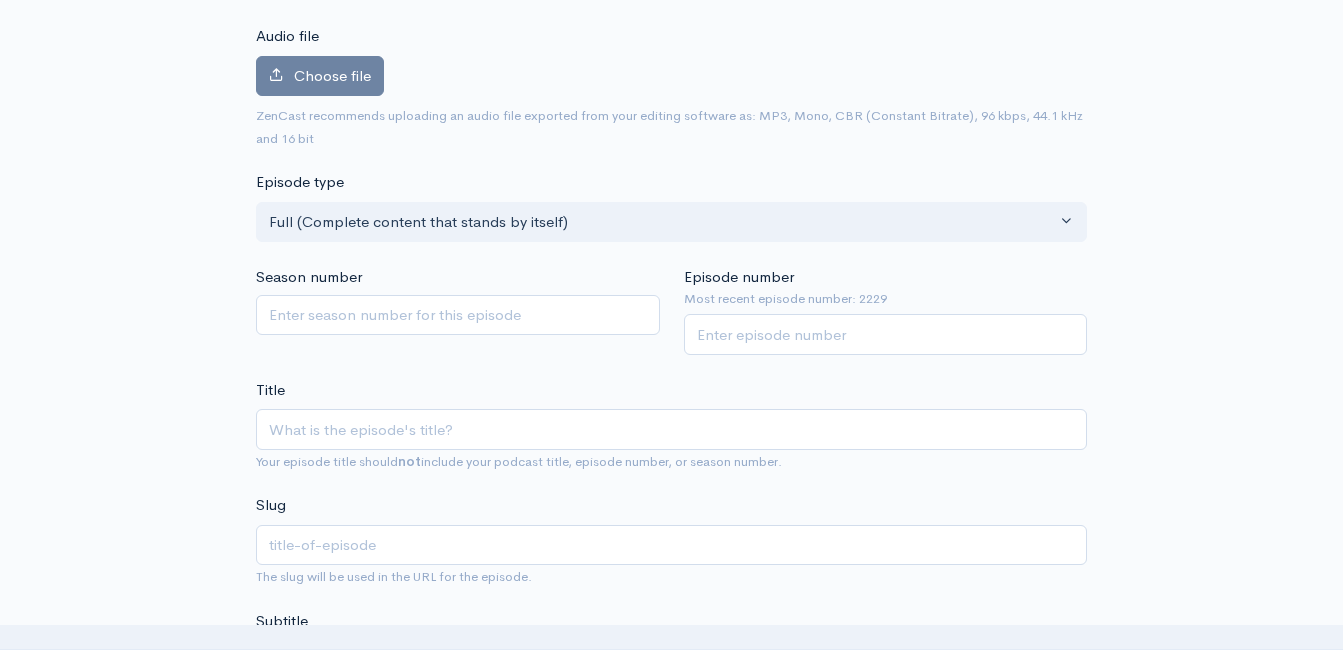 click on "Title" at bounding box center [671, 429] 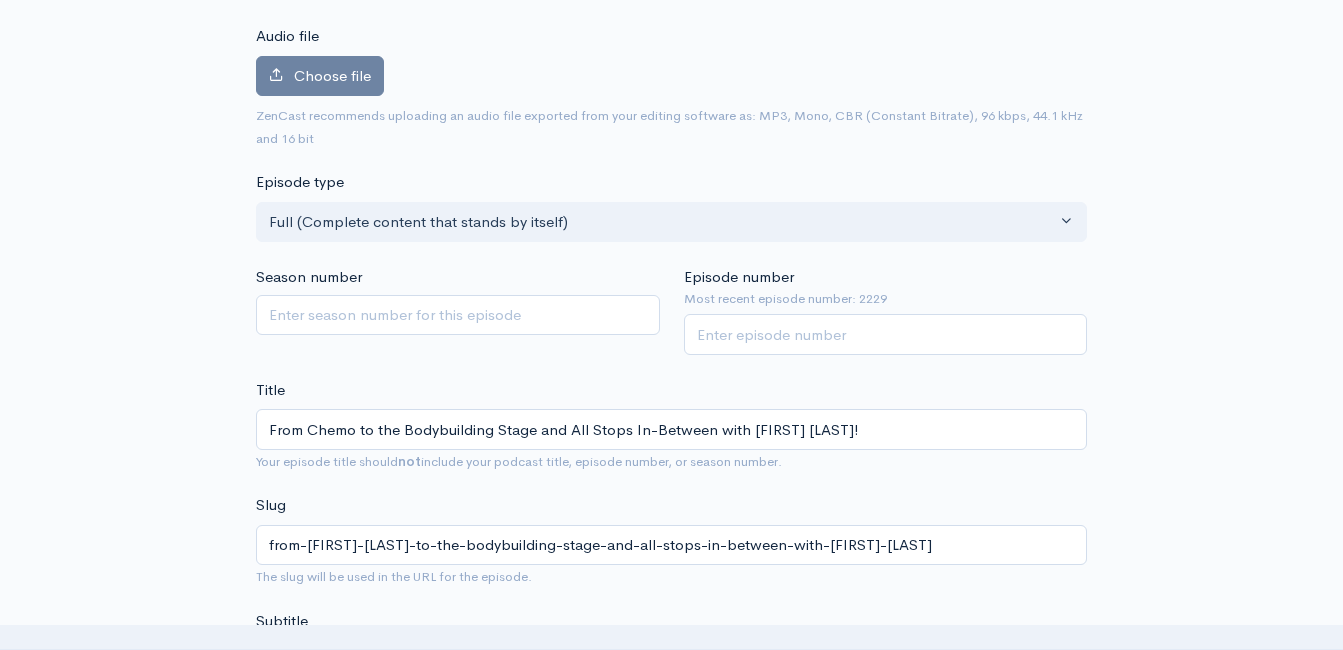 click on "From Chemo to the Bodybuilding Stage and All Stops In-Between with [FIRST] [LAST]!" at bounding box center [671, 429] 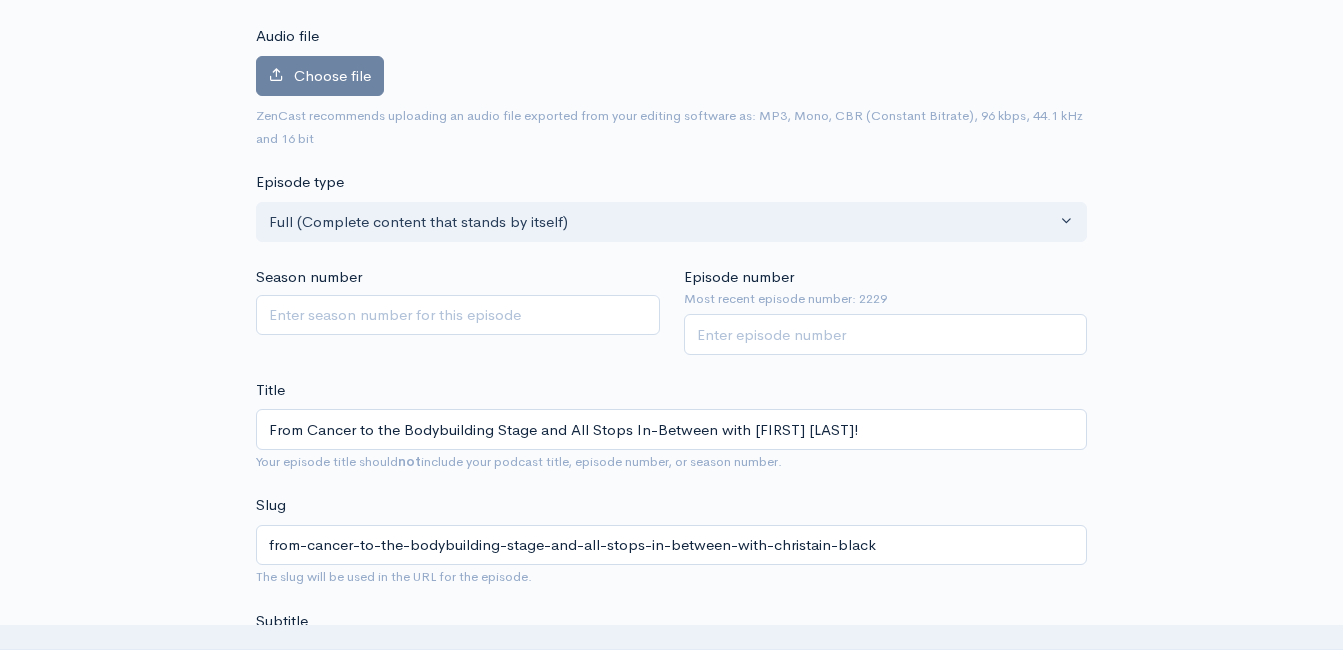 type on "From Cancer to the Bodybuilding Stage and All Stops In-Between with [FIRST] [LAST]!" 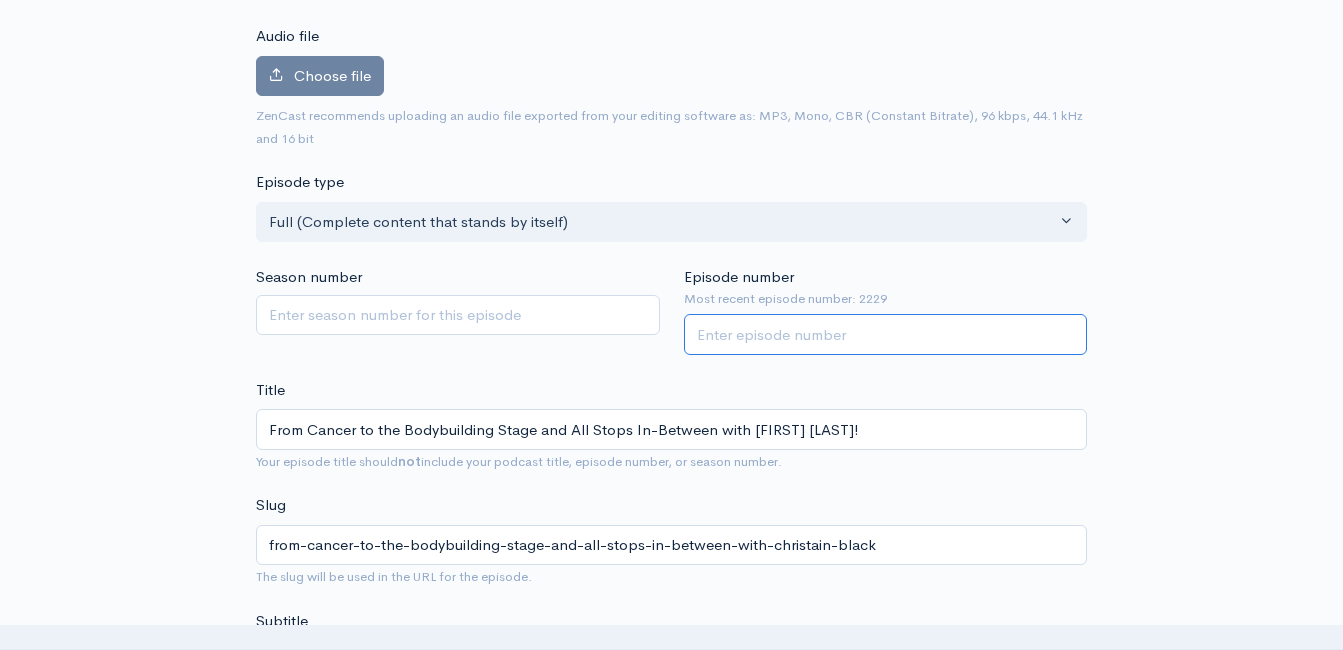 drag, startPoint x: 773, startPoint y: 334, endPoint x: 795, endPoint y: 352, distance: 28.42534 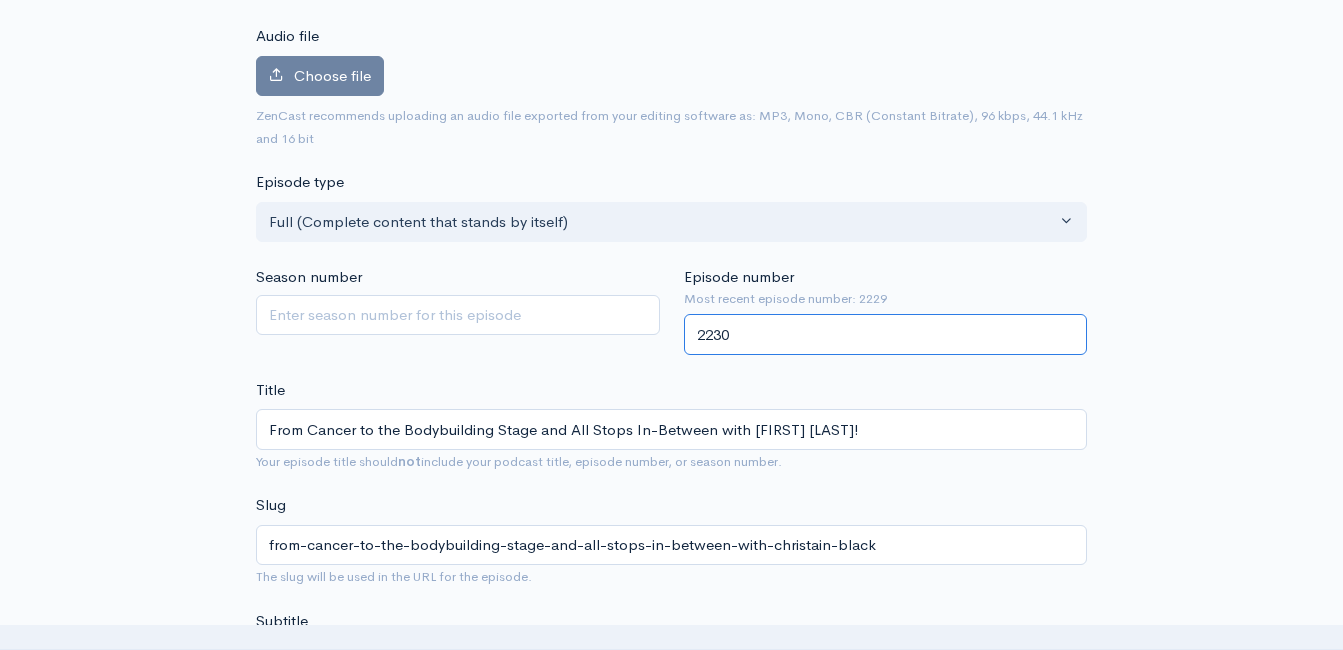type on "2230" 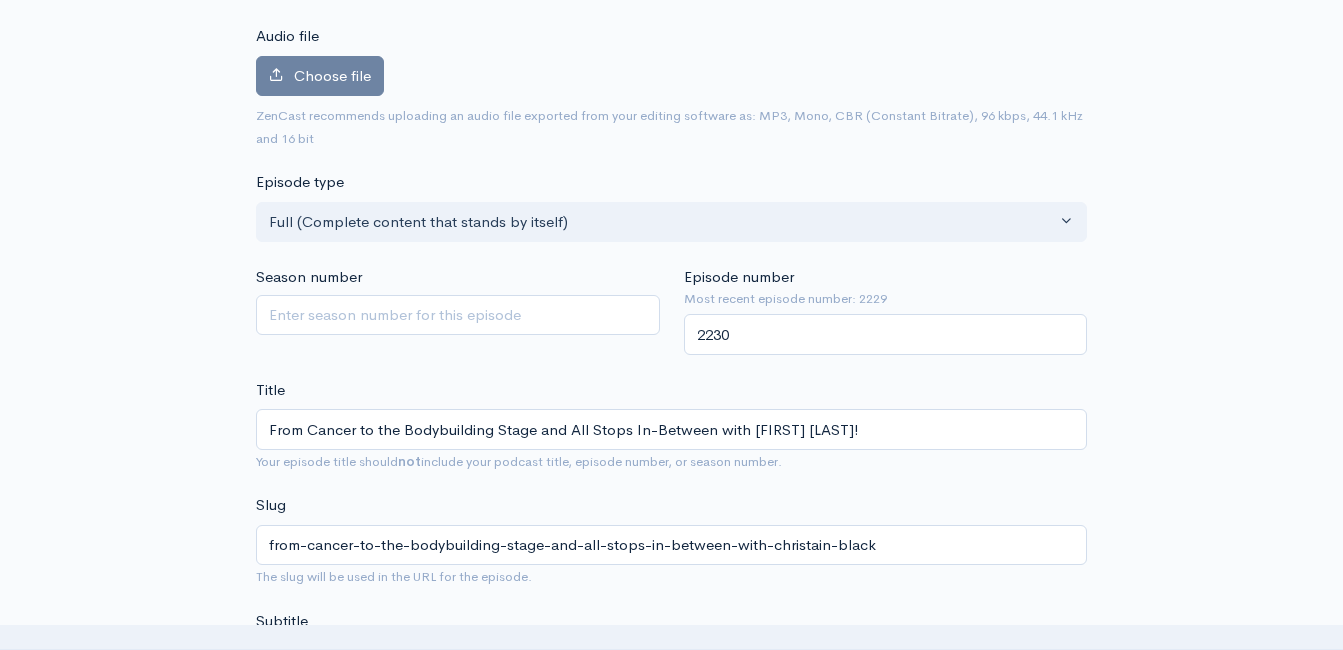 click on "Title   From Cancer to the Bodybuilding Stage and All Stops In-Between with [FIRST] [LAST]!   Your episode title should  not  include your podcast
title, episode number, or season number." at bounding box center (671, 426) 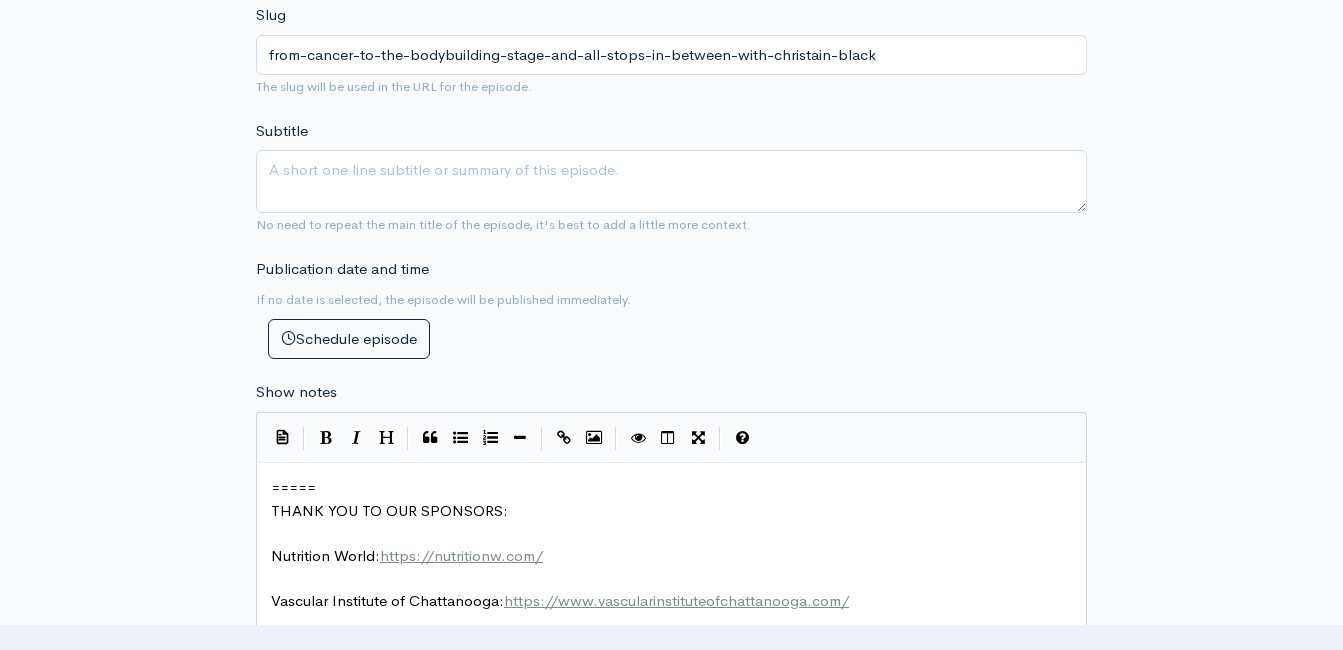 scroll, scrollTop: 413, scrollLeft: 0, axis: vertical 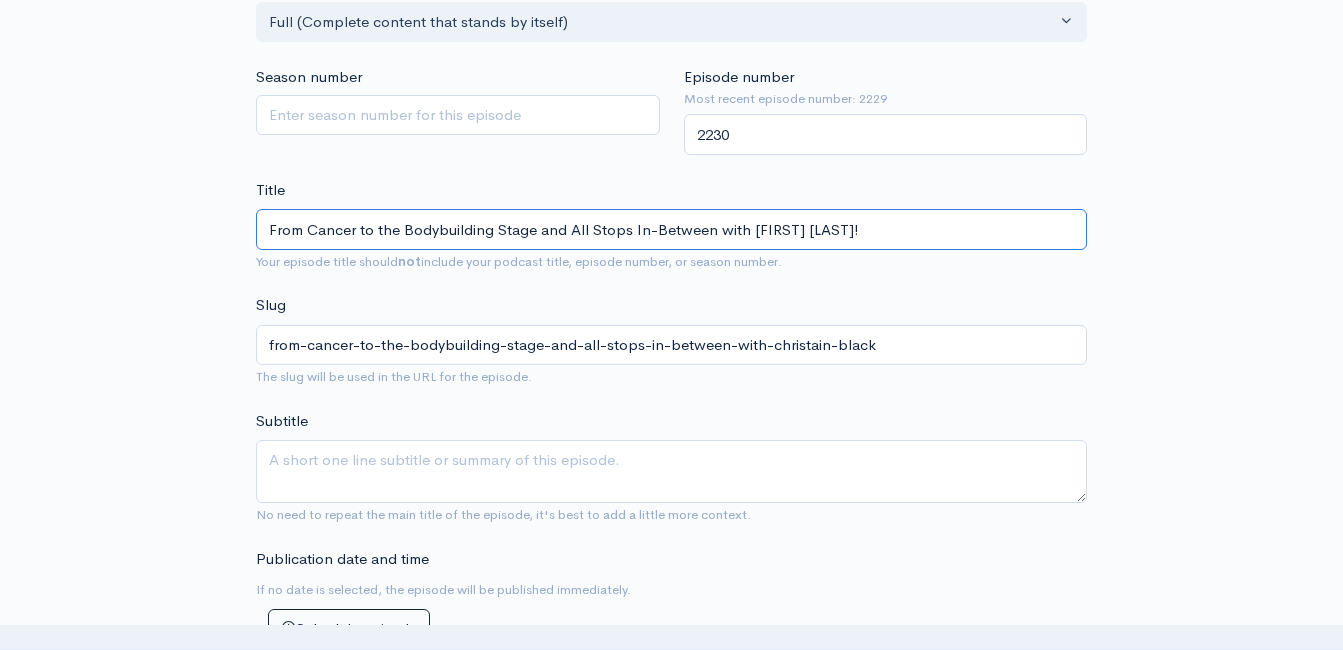click on "From Cancer to the Bodybuilding Stage and All Stops In-Between with [FIRST] [LAST]!" at bounding box center (671, 229) 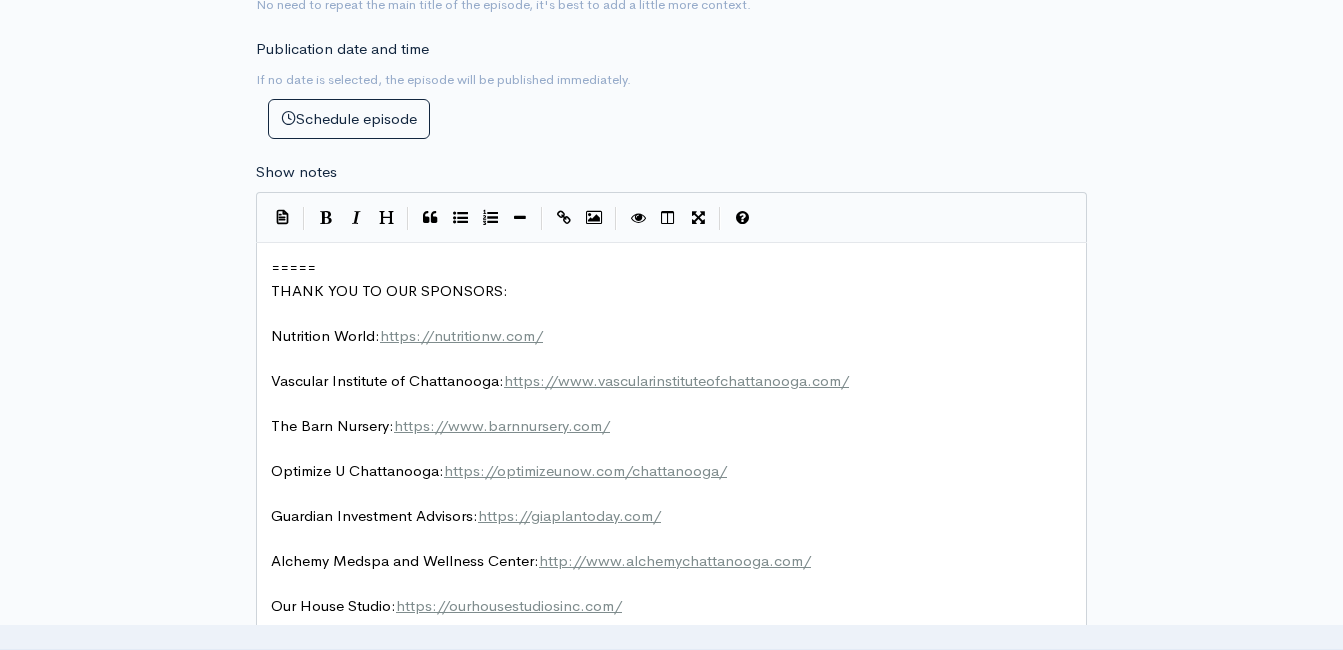 scroll, scrollTop: 813, scrollLeft: 0, axis: vertical 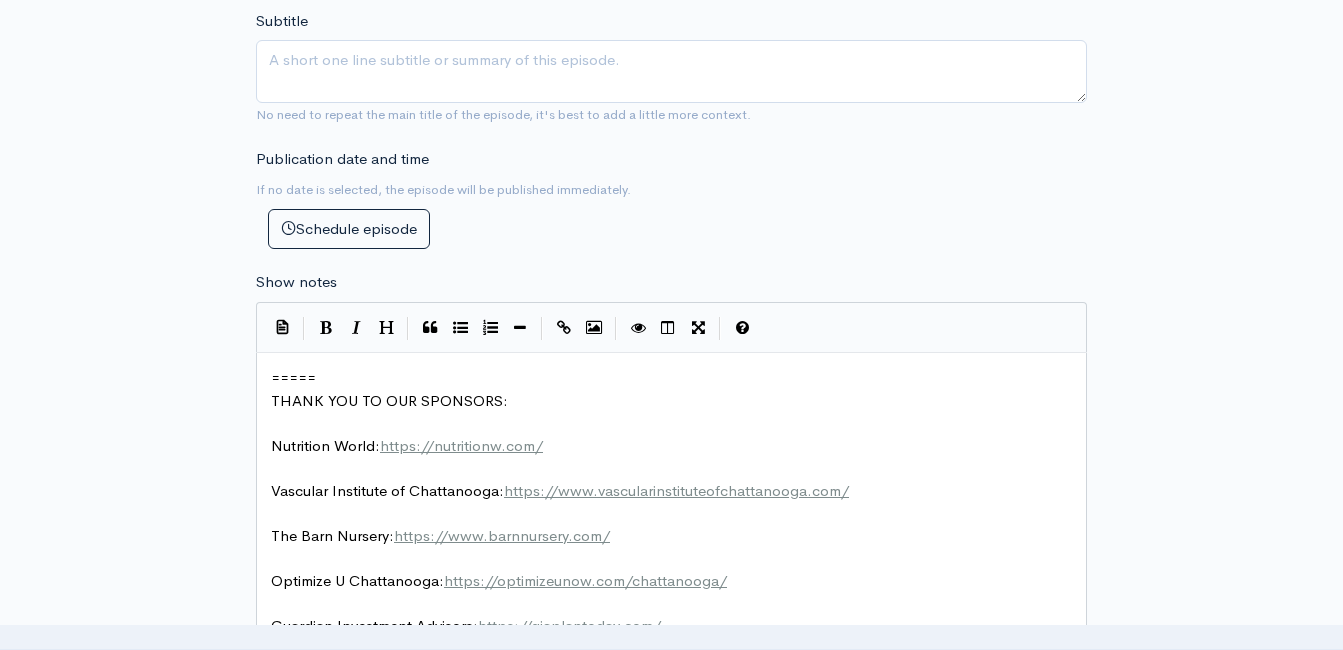 click on "xxxxxxxxxx   ===== THANK YOU TO OUR SPONSORS: ​ Nutrition World:  https://nutritionw.com/ ​ Vascular Institute of Chattanooga:  https://www.vascularinstituteofchattanooga.com/ ​ The Barn Nursery:  https://www.barnnursery.com/ ​ Optimize U Chattanooga:  https://optimizeunow.com/chattanooga/ ​ Guardian Investment Advisors:  https://giaplantoday.com/ ​ Alchemy Medspa and Wellness Center:  http://www.alchemychattanooga.com/ ​ Our House Studio:  https://ourhousestudiosinc.com/ ​ ALL THINGS JEFF STYLES:  www.thejeffstyles.com PART OF THE NOOGA PODCAST NETWORK:  www.noogapodcasts.com ​ Please consider leaving us a review on Apple and giving us a share to your friends!  ​ ----- ​ This podcast is powered by  [ ZenCast.fm ] ( https://zencast.fm )" at bounding box center [671, 641] 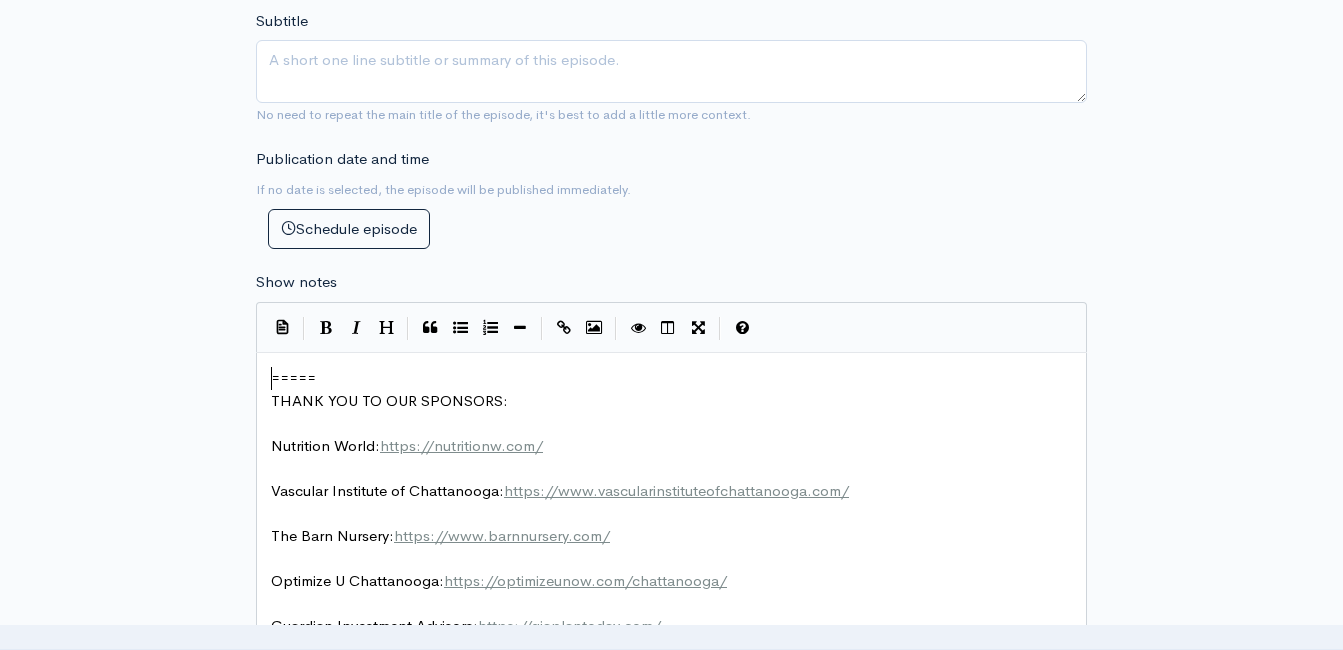 scroll, scrollTop: 2, scrollLeft: 0, axis: vertical 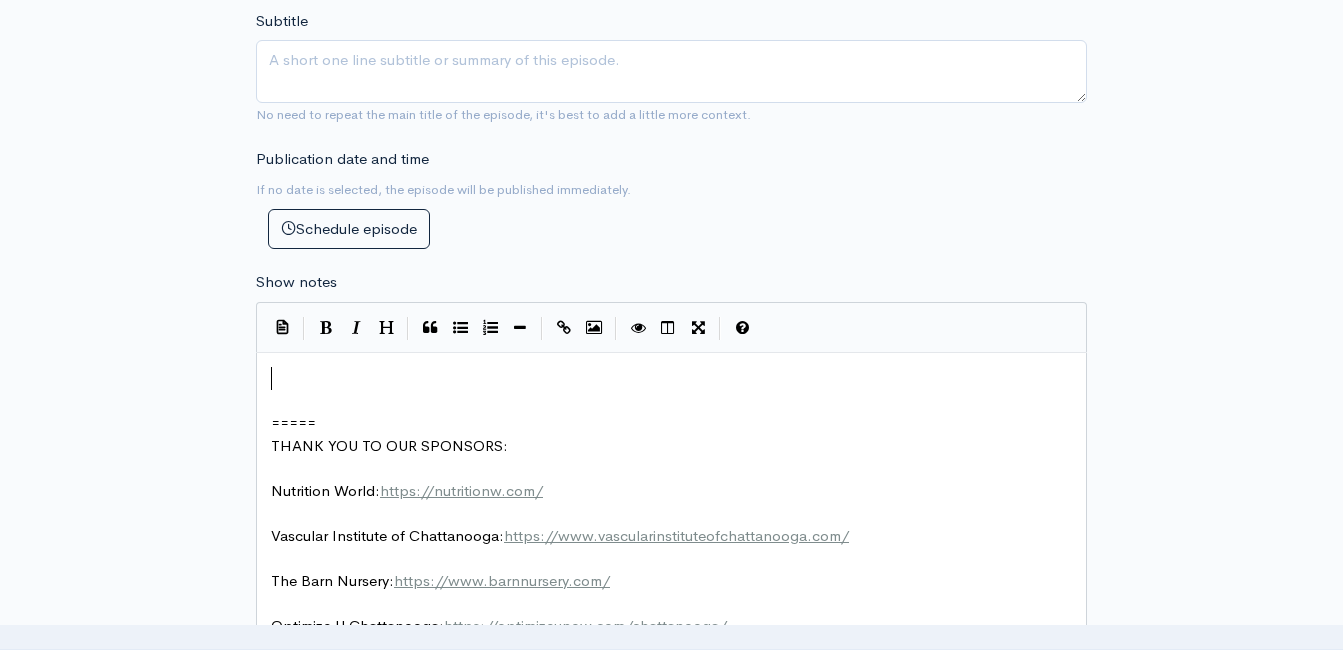 click on "​" at bounding box center [679, 378] 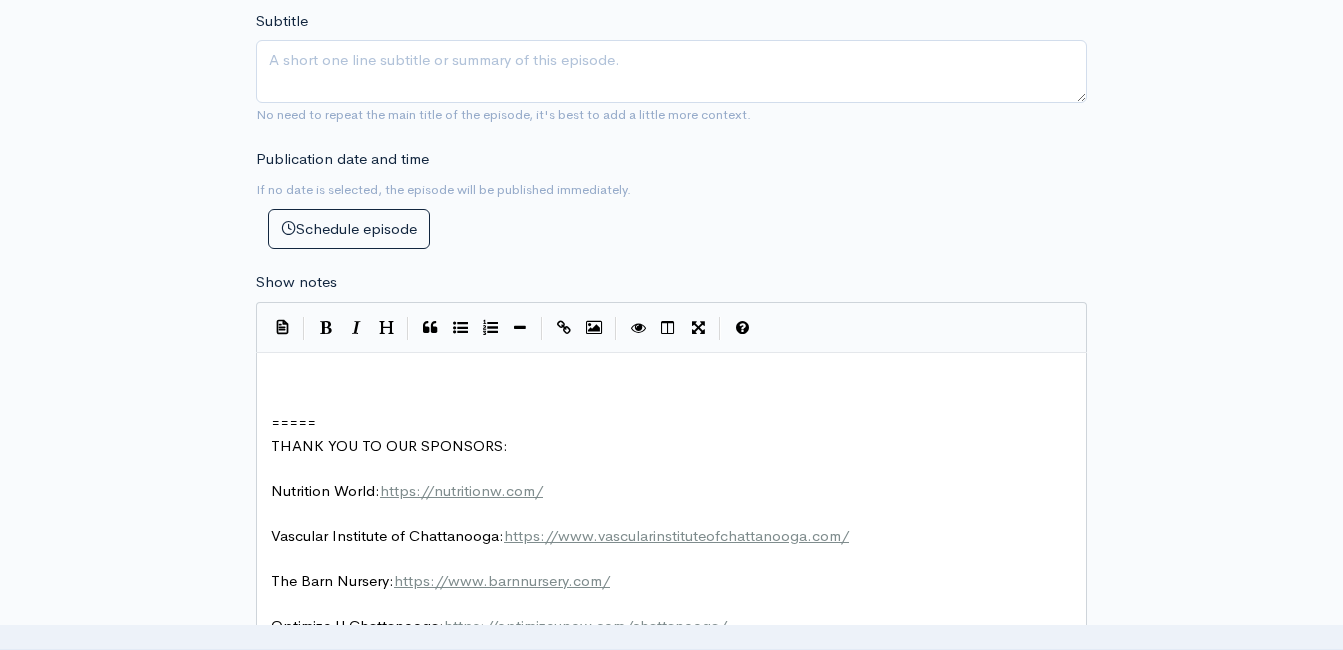 paste on "W" 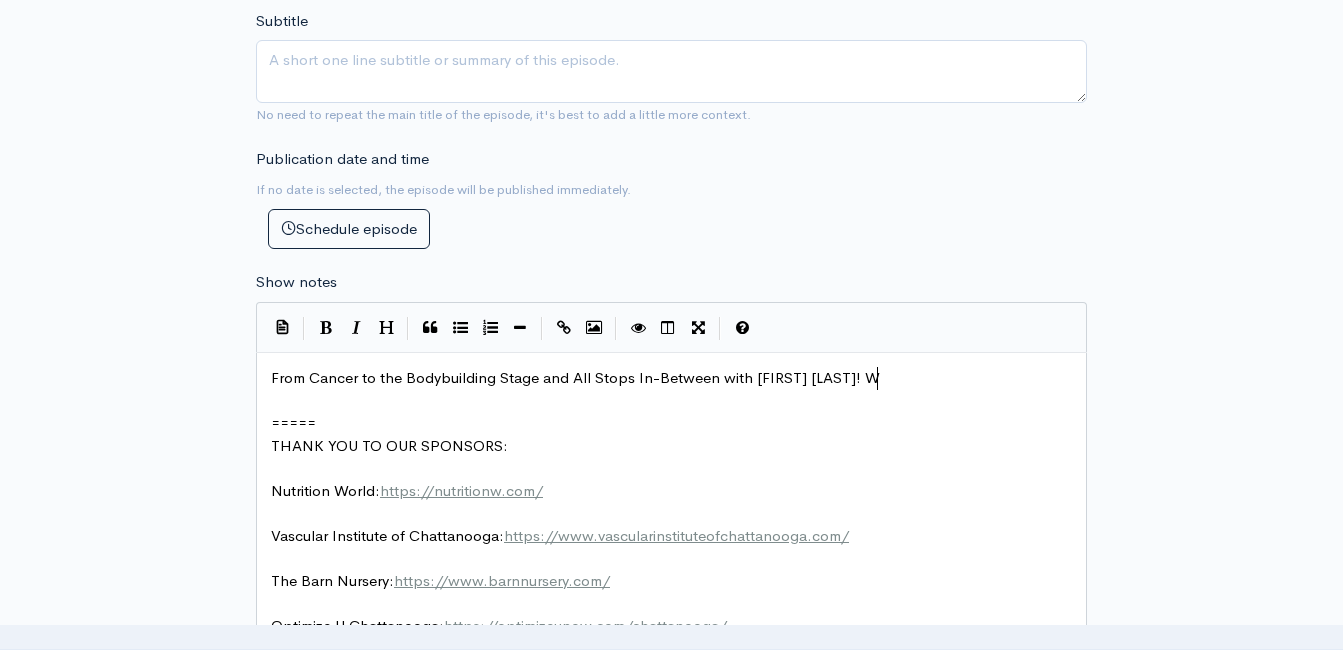 scroll, scrollTop: 1, scrollLeft: 0, axis: vertical 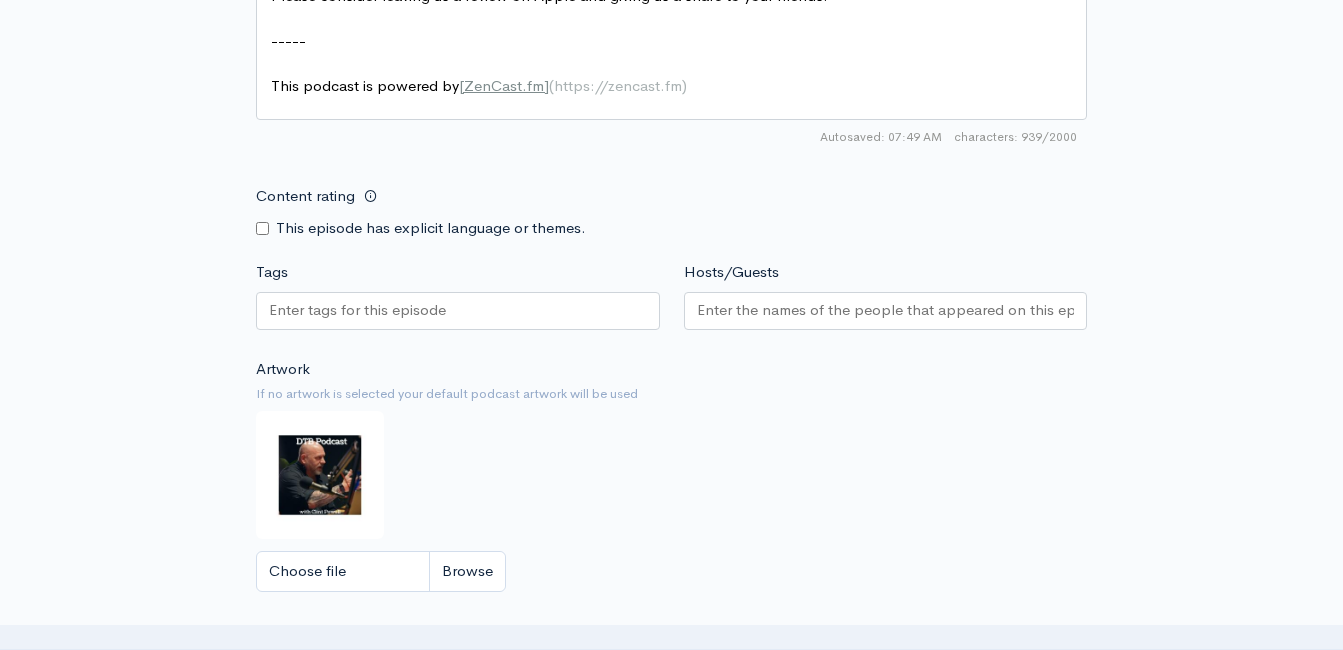 type on "[FIRST] shared a lot of stories!" 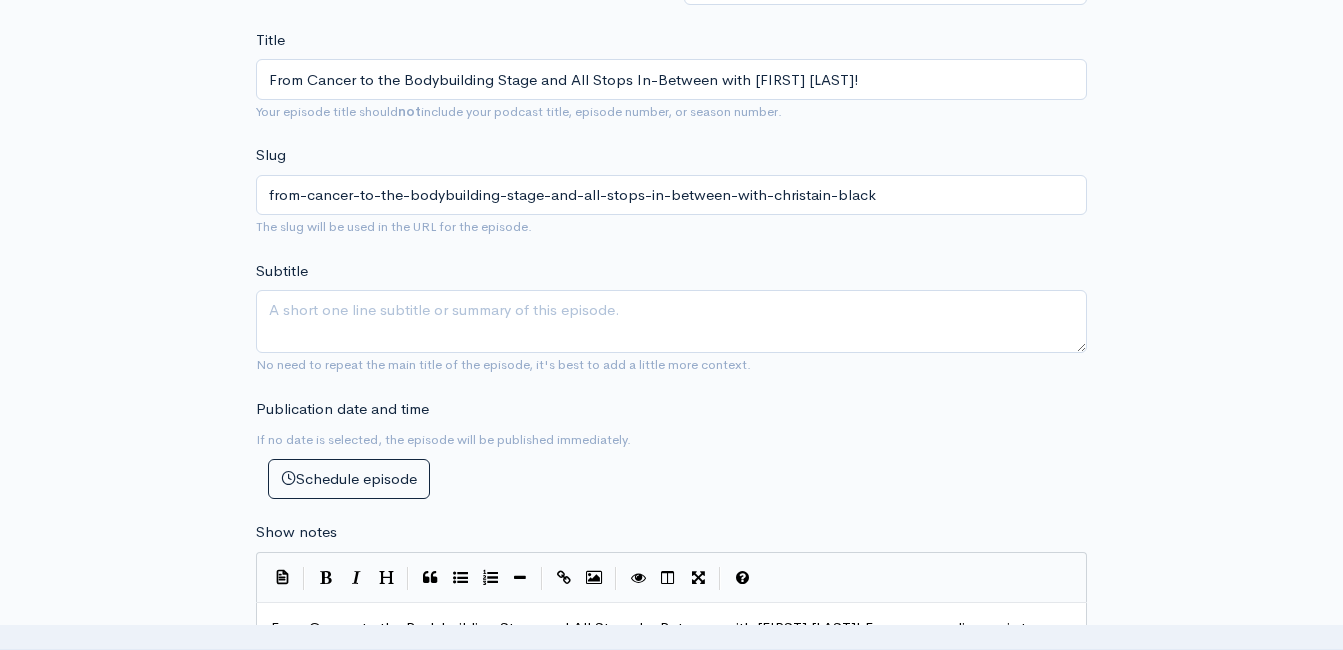 scroll, scrollTop: 113, scrollLeft: 0, axis: vertical 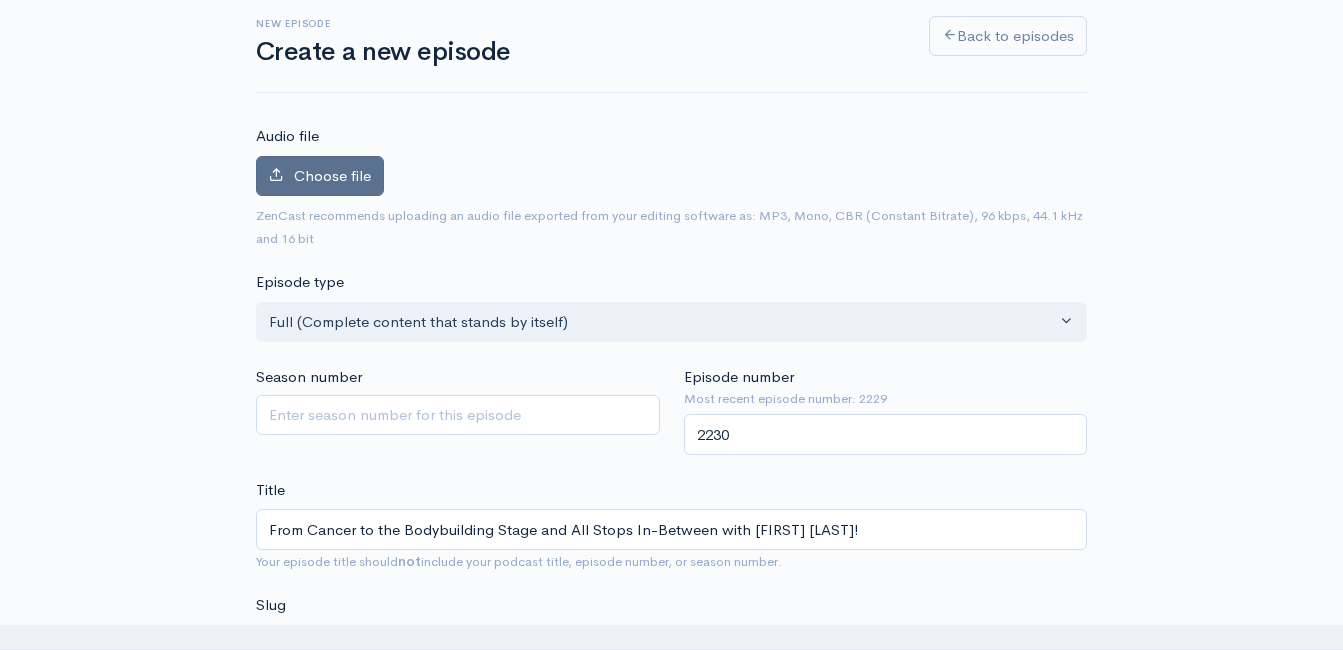 click on "Choose file" at bounding box center (320, 176) 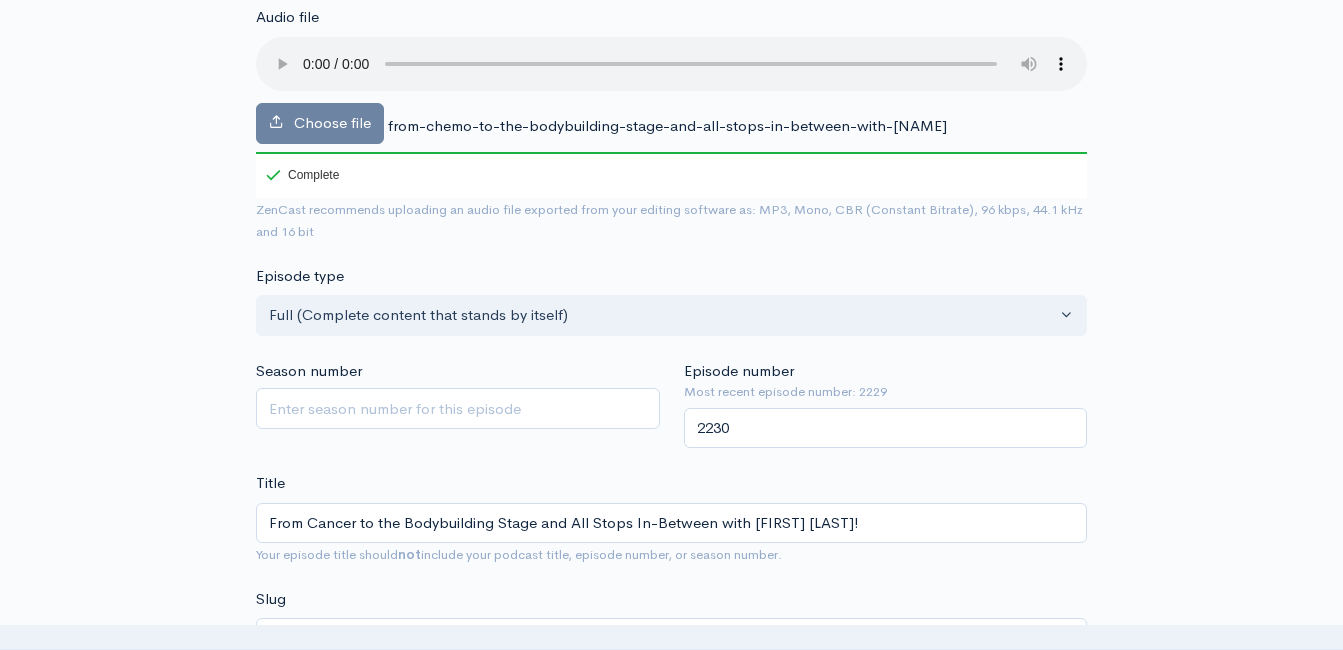 scroll, scrollTop: 413, scrollLeft: 0, axis: vertical 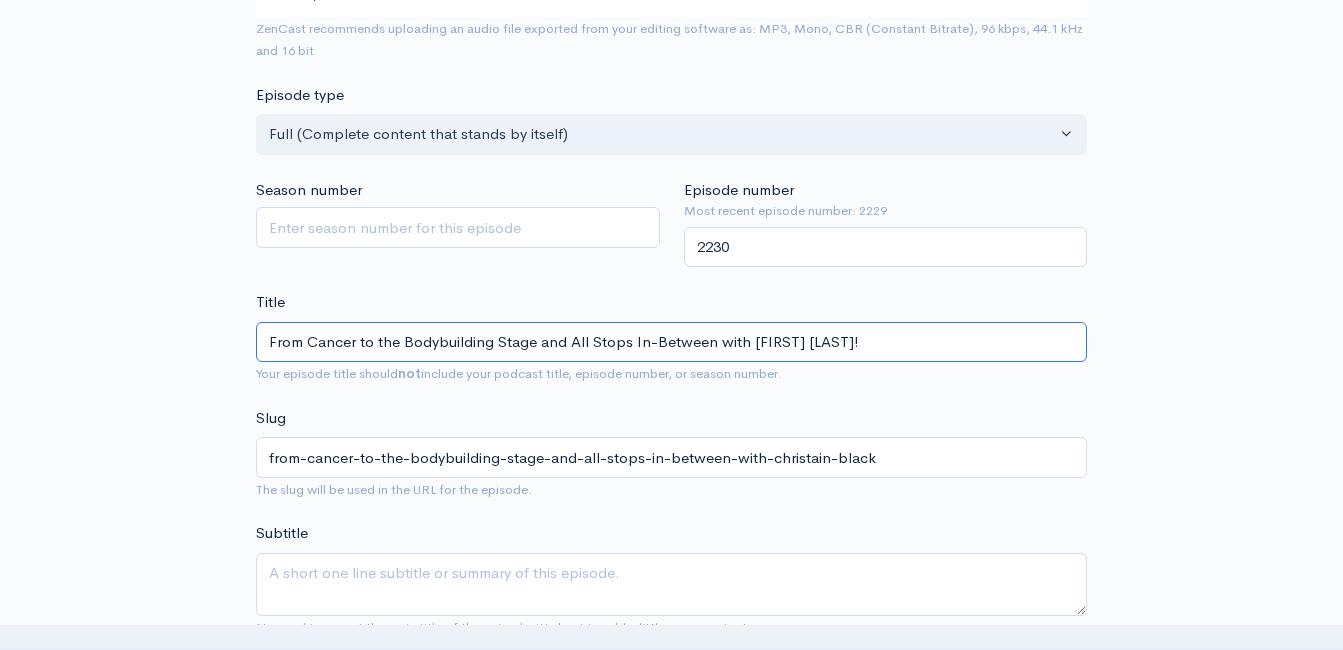 drag, startPoint x: 802, startPoint y: 344, endPoint x: 808, endPoint y: 378, distance: 34.525352 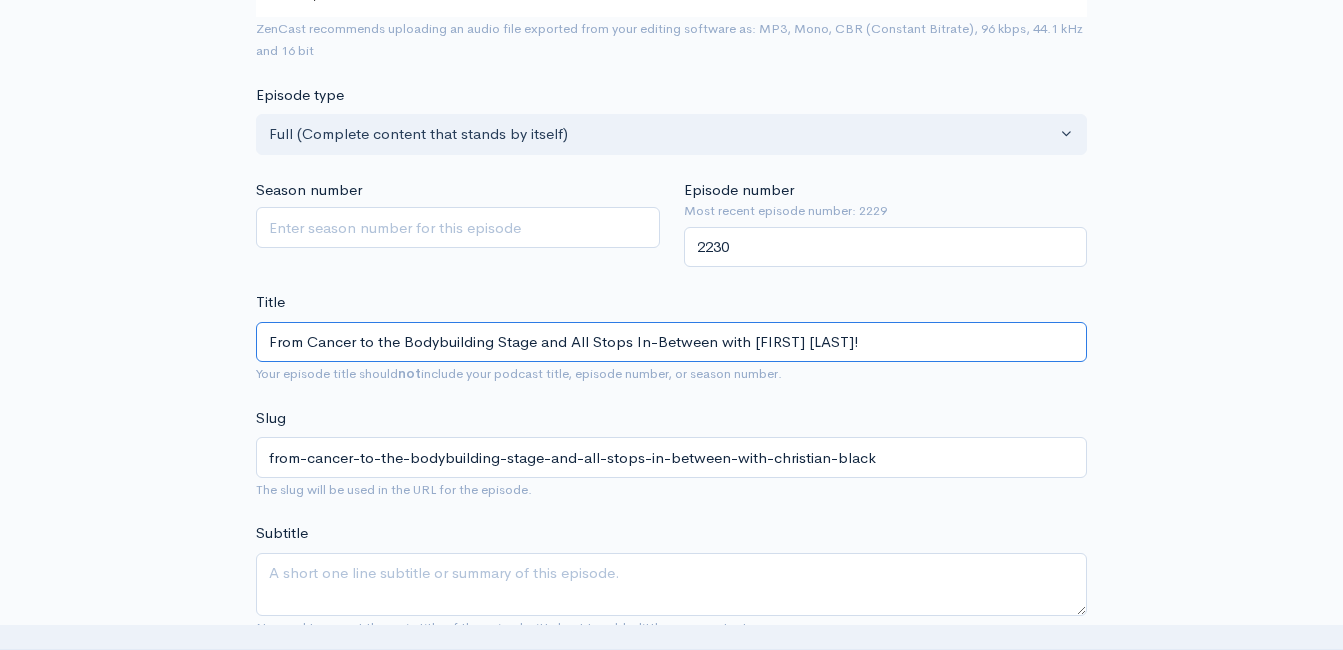 type on "From Cancer to the Bodybuilding Stage and All Stops In-Between with [FIRST] [LAST]!" 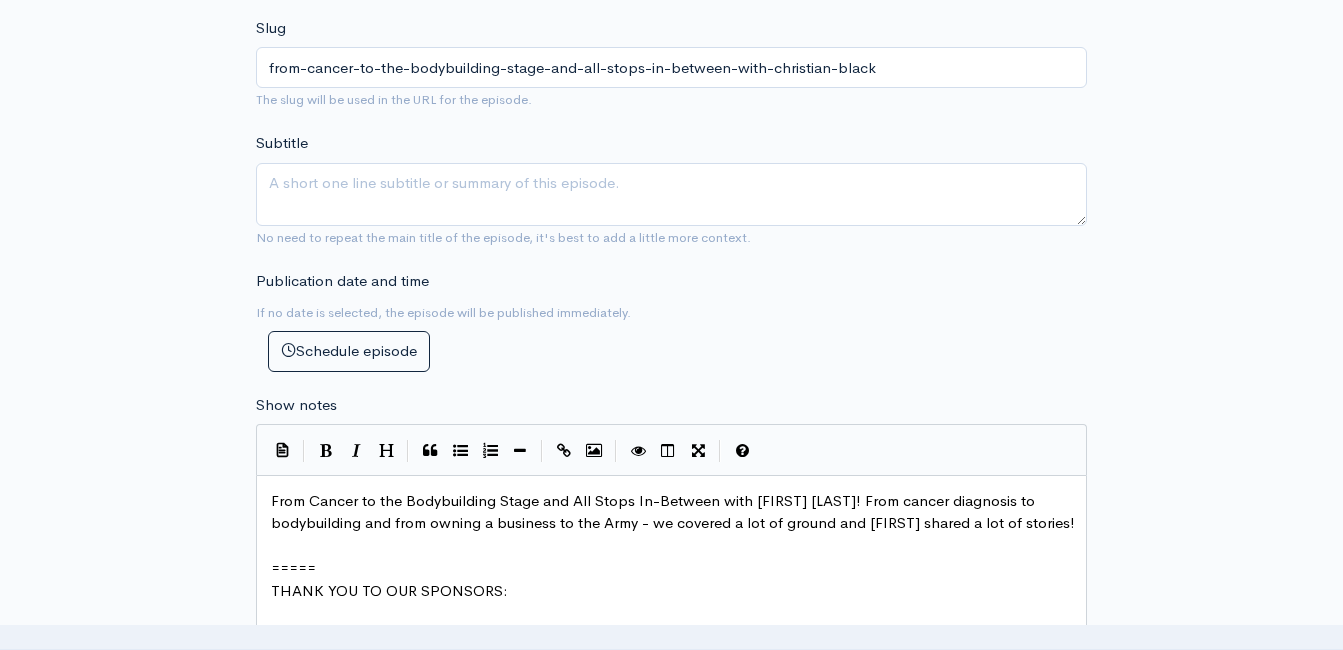 scroll, scrollTop: 813, scrollLeft: 0, axis: vertical 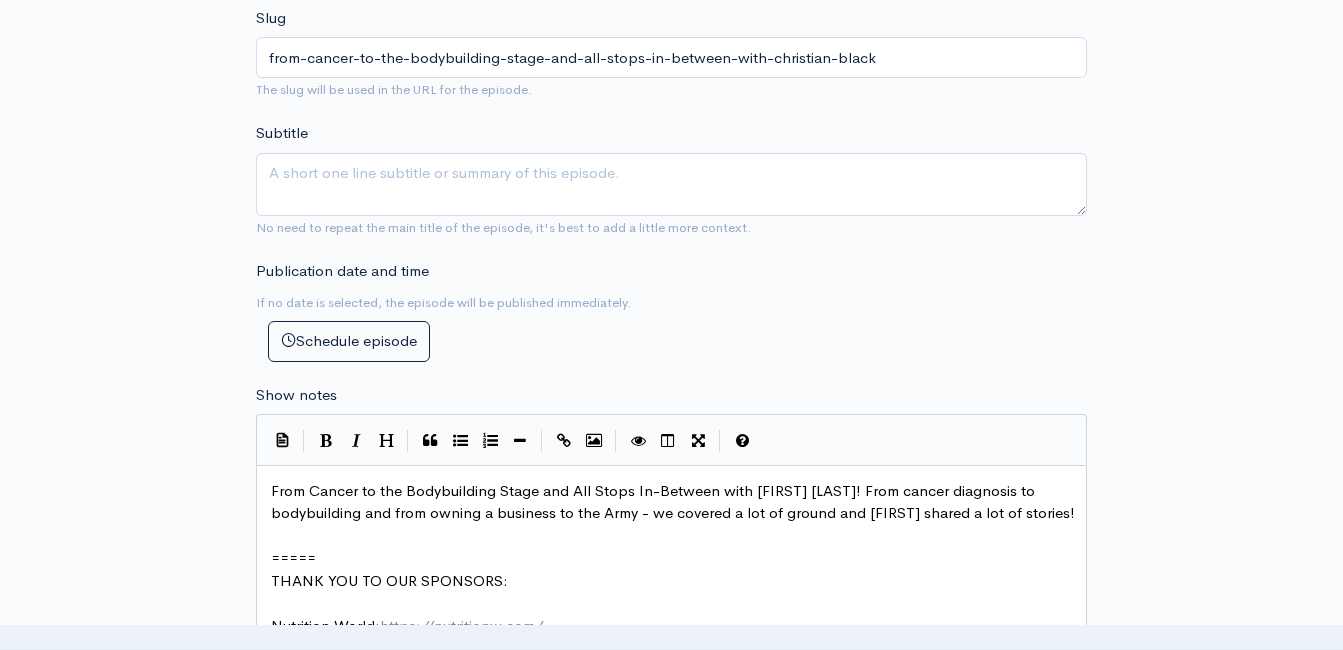 click on "From Cancer to the Bodybuilding Stage and All Stops In-Between with [FIRST] [LAST]! From cancer diagnosis to bodybuilding and from owning a business to the Army - we covered a lot of ground and [FIRST] shared a lot of stories!" at bounding box center [673, 502] 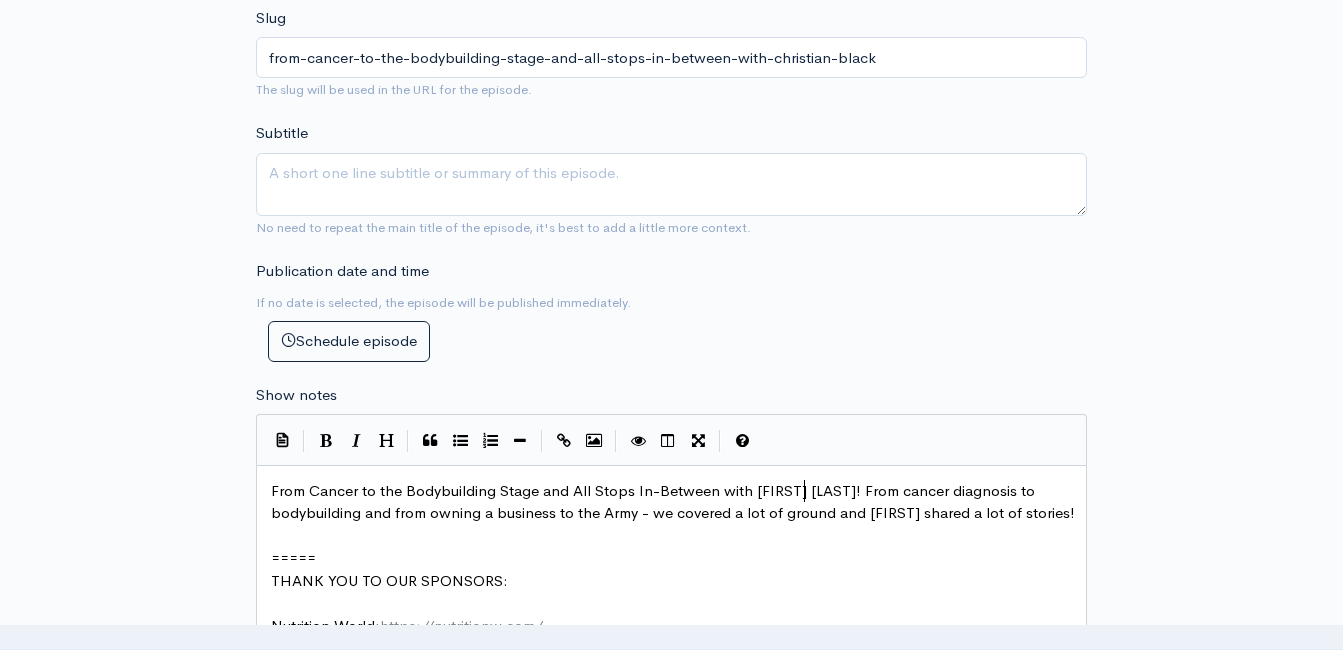 type on "ia" 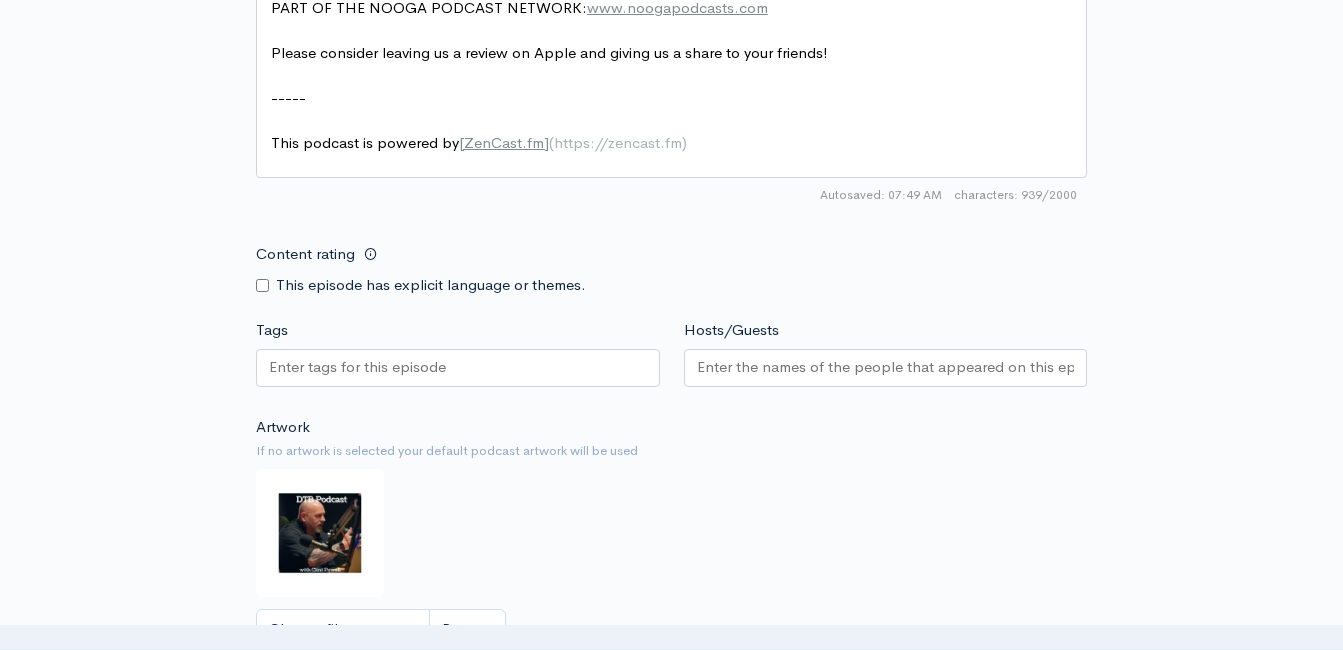 scroll, scrollTop: 1813, scrollLeft: 0, axis: vertical 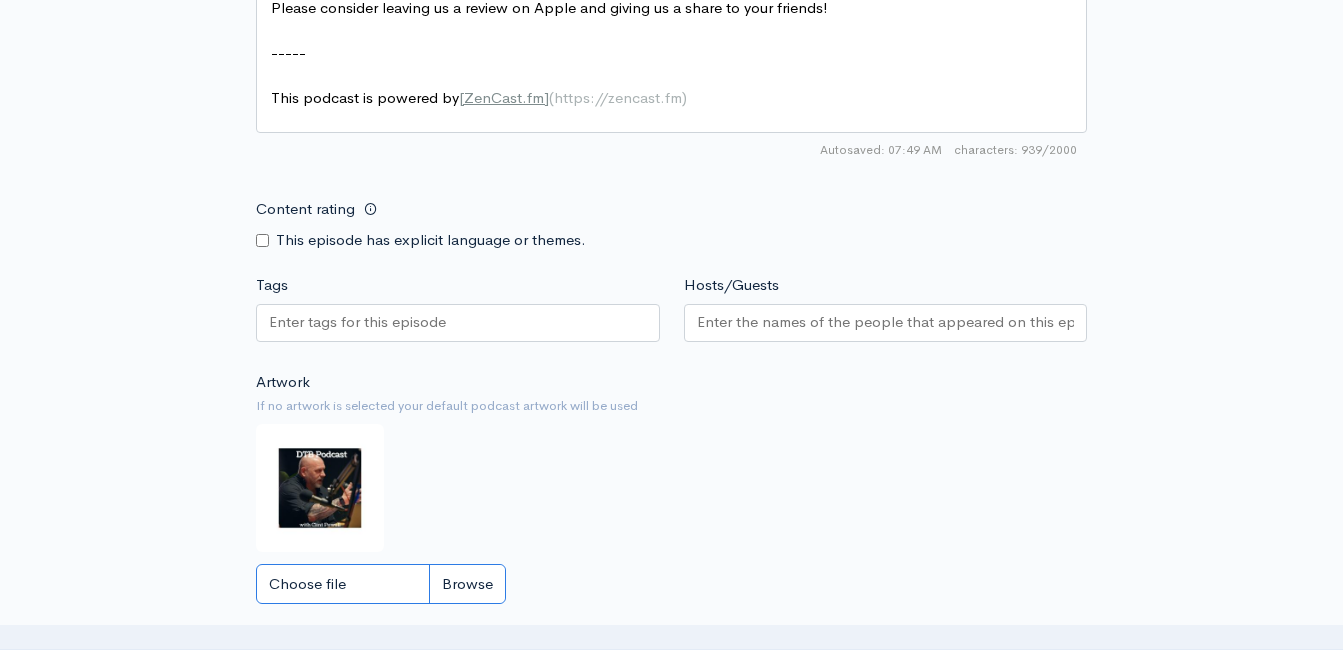 click on "Choose file" at bounding box center [381, 584] 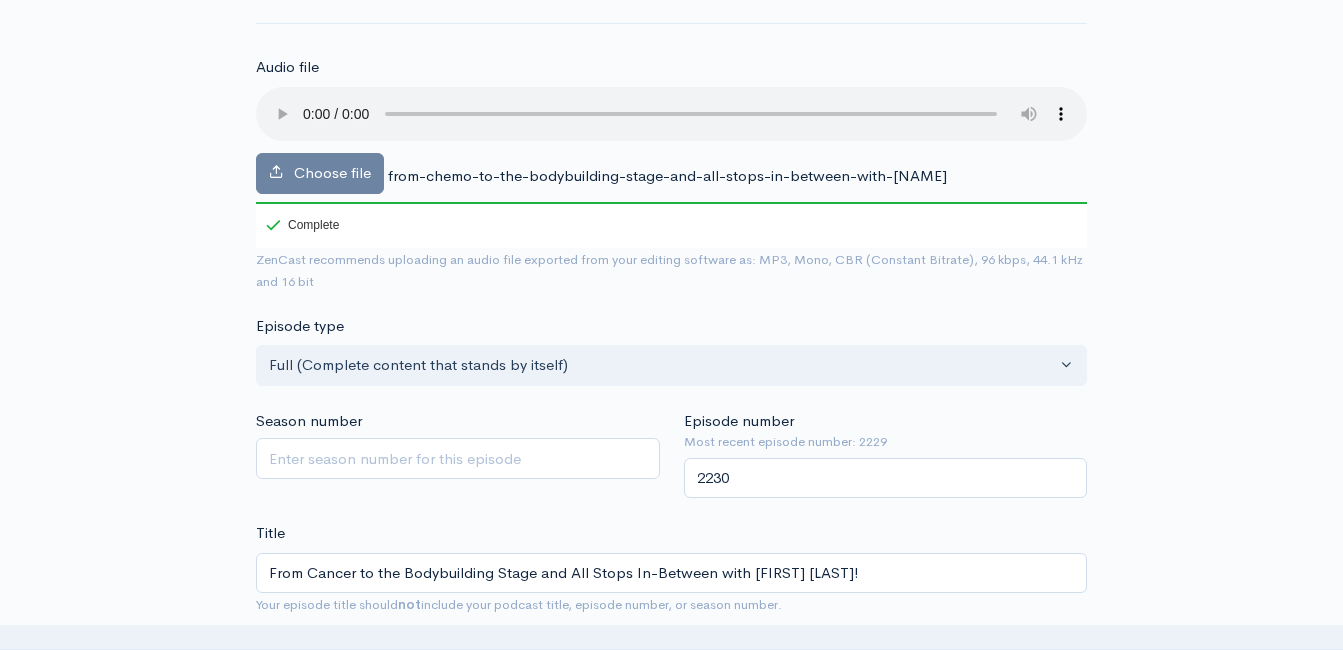 scroll, scrollTop: 0, scrollLeft: 0, axis: both 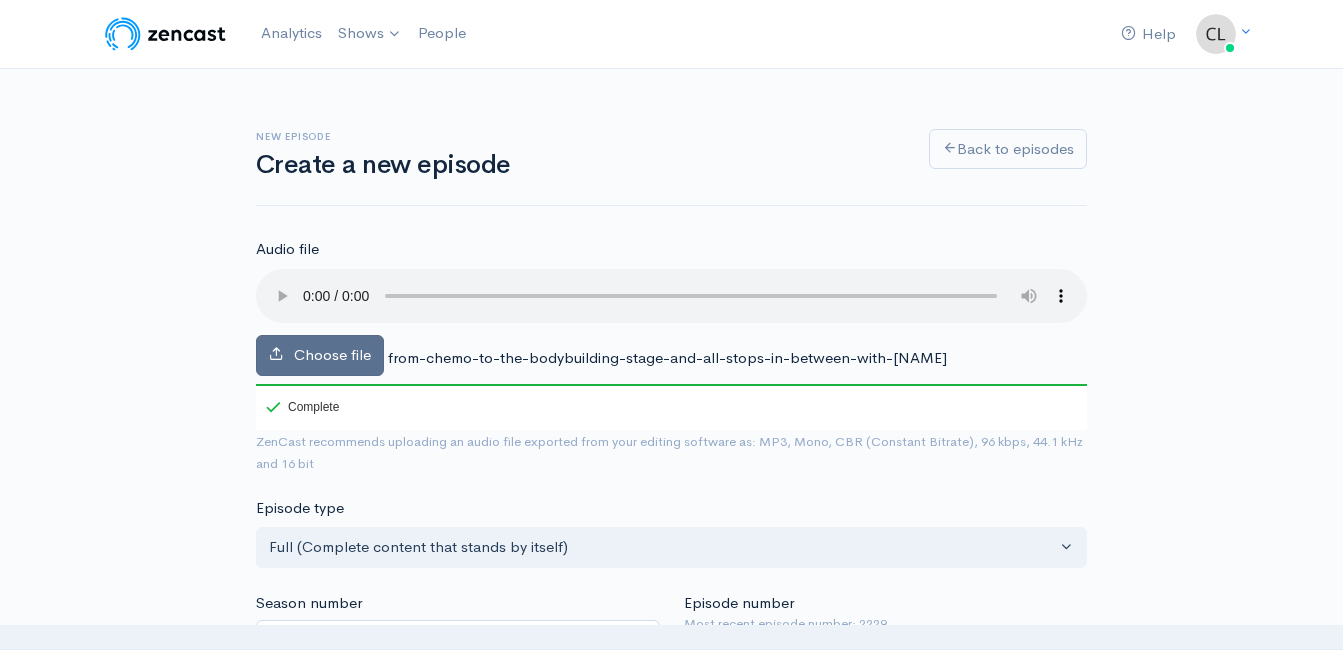 click on "Choose file" at bounding box center [320, 355] 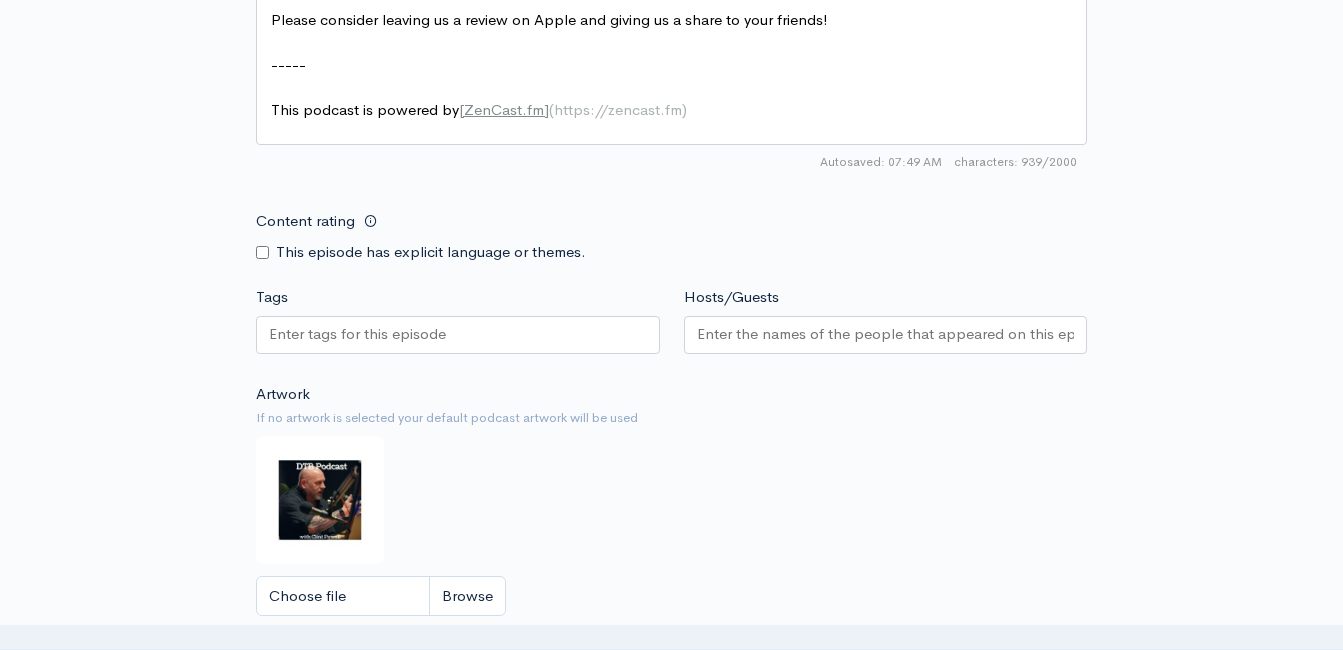 scroll, scrollTop: 2045, scrollLeft: 0, axis: vertical 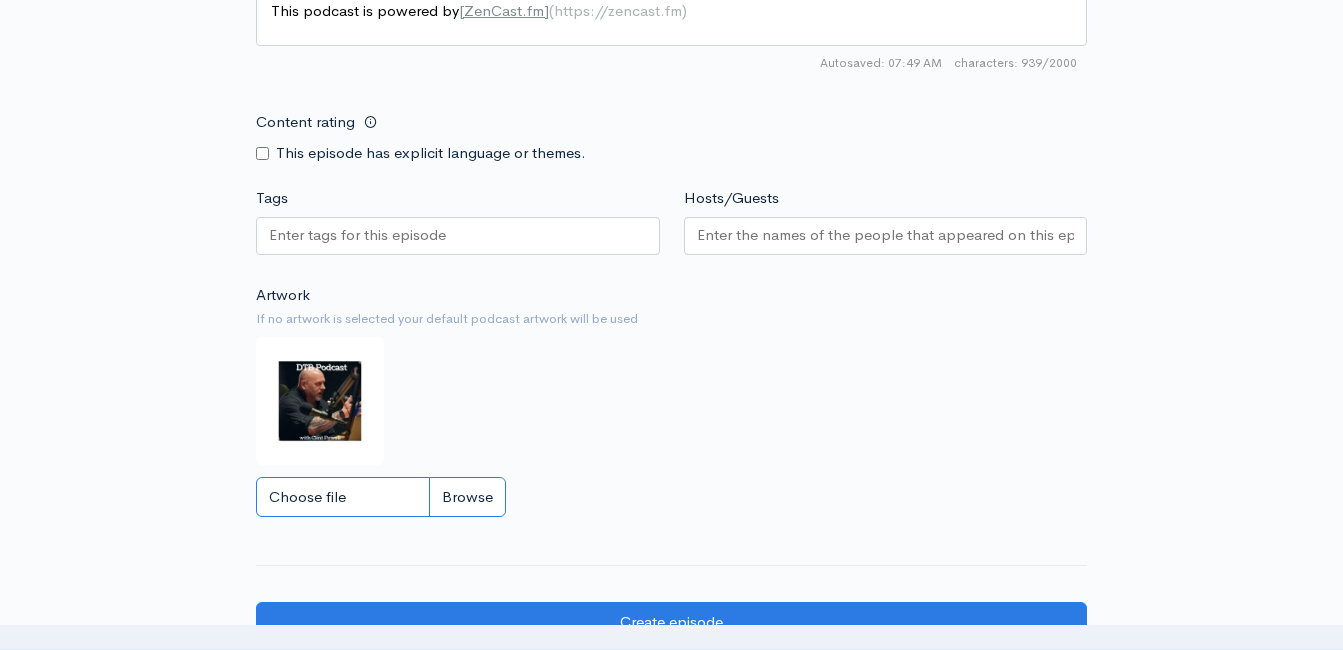 click on "Choose file" at bounding box center (381, 497) 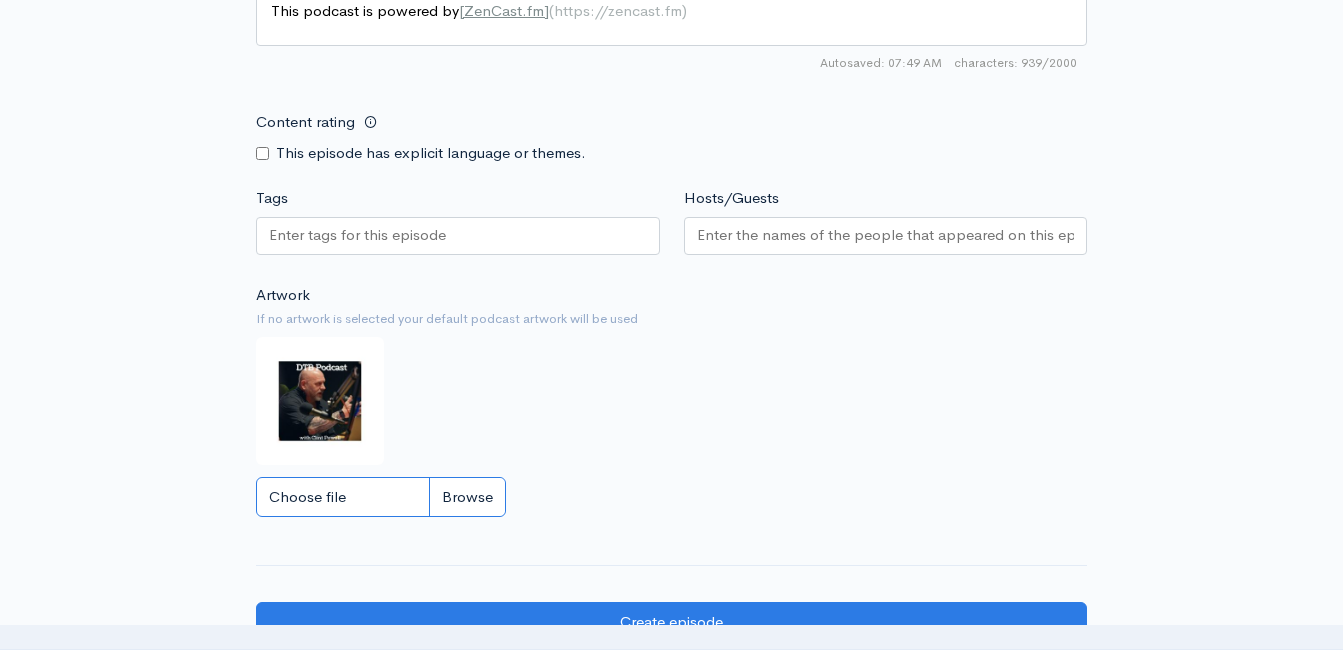 type on "C:\fakepath\4549435944810600582001.jpg" 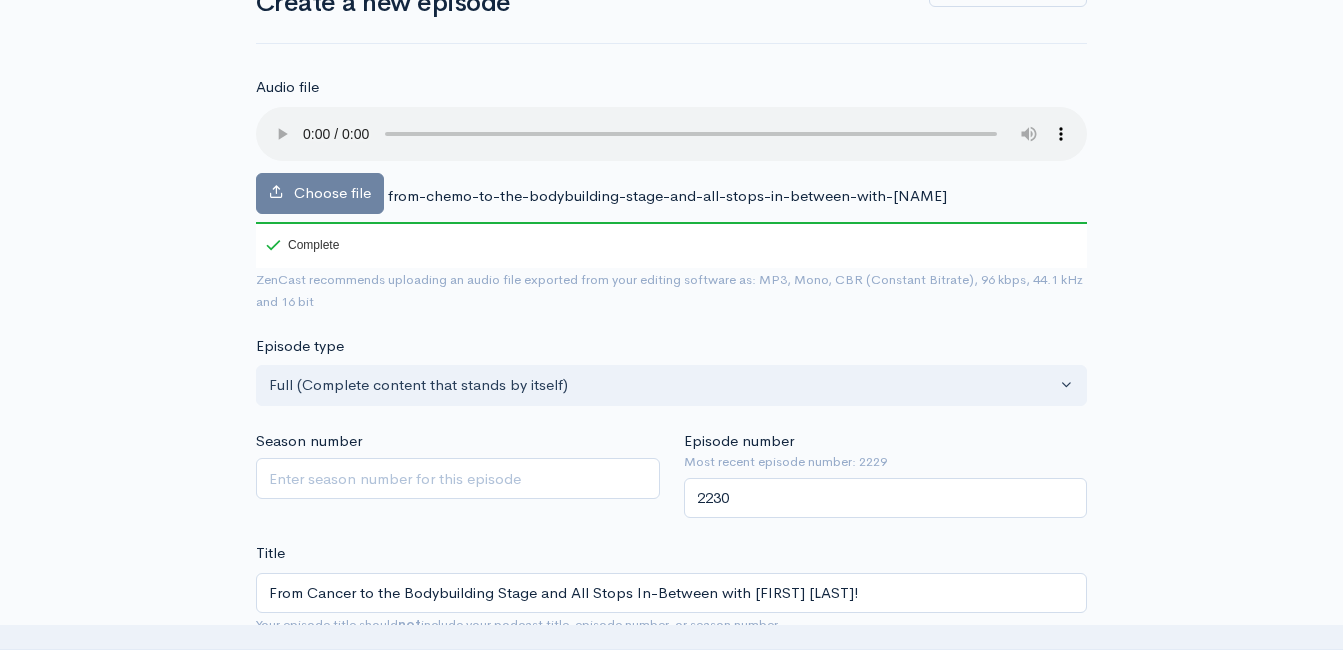 scroll, scrollTop: 0, scrollLeft: 0, axis: both 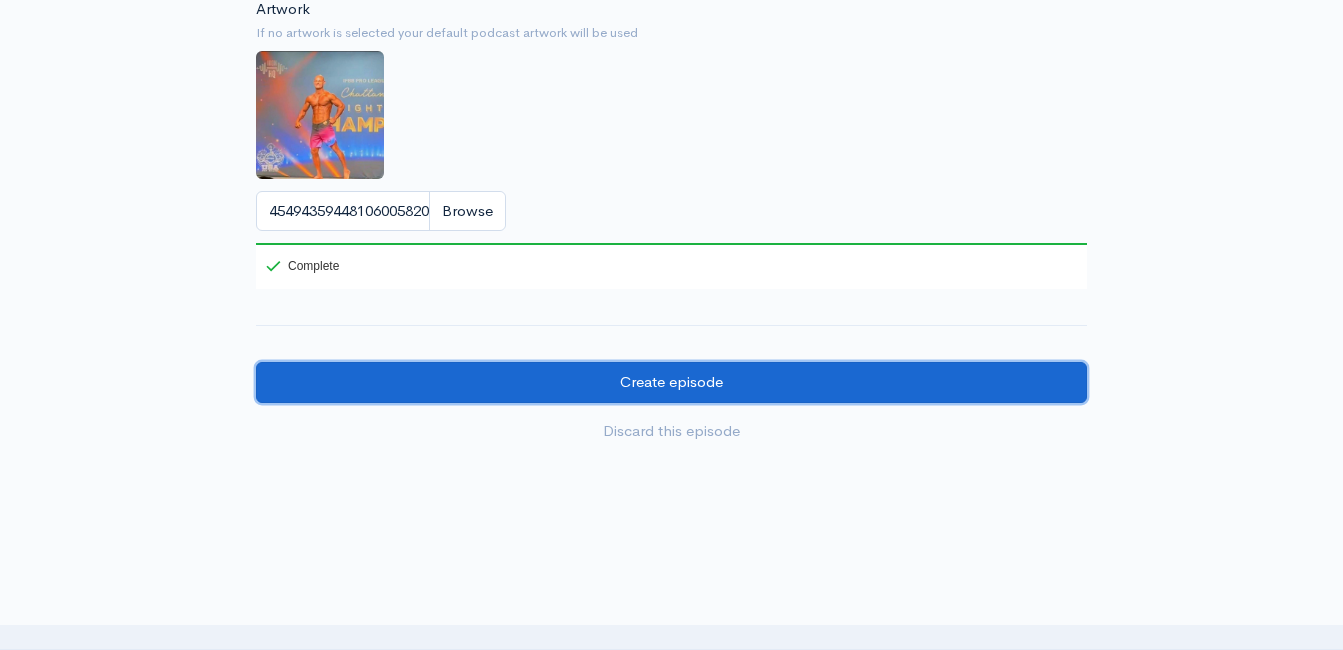click on "Create episode" at bounding box center [671, 382] 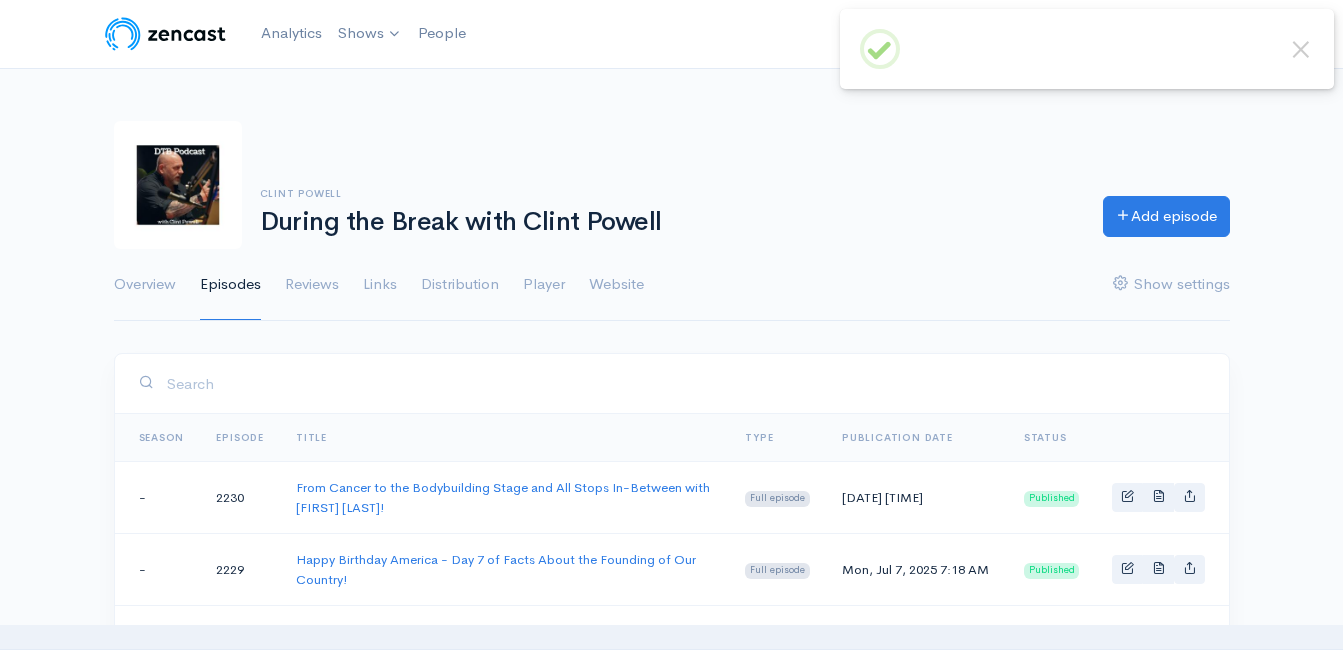 scroll, scrollTop: 0, scrollLeft: 0, axis: both 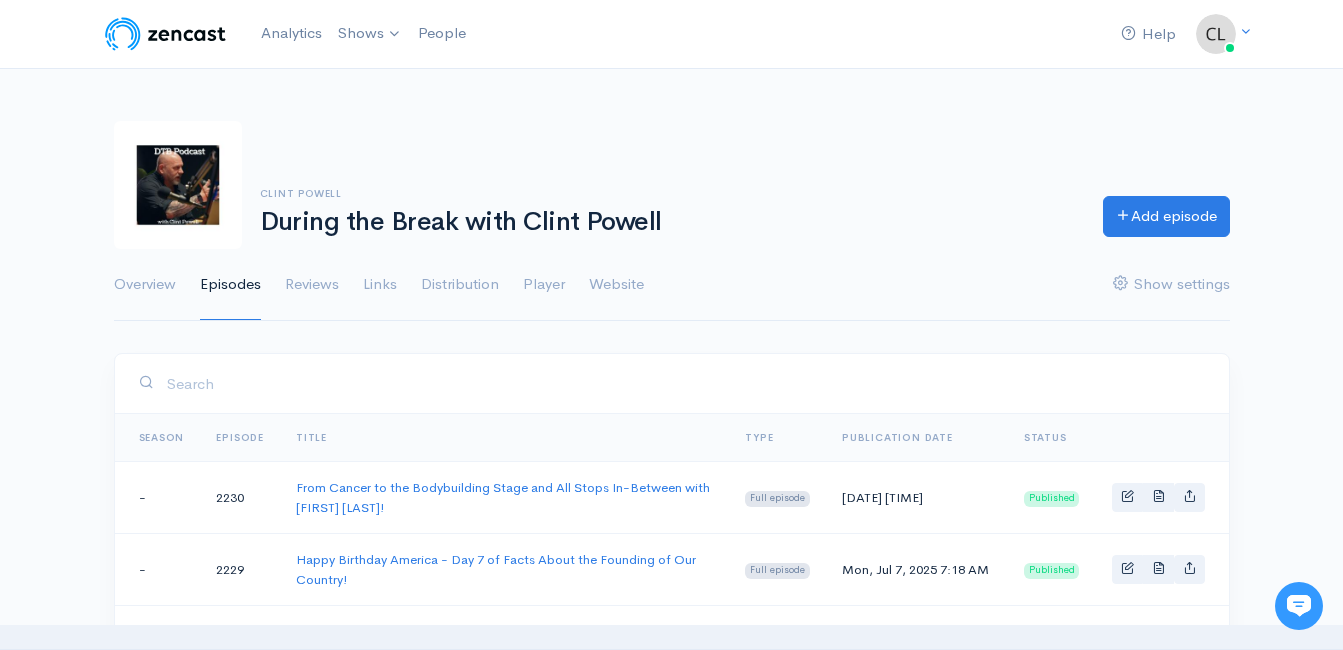 click on "[FIRST] [LAST]
During the Break with [FIRST] [LAST]
Add episode" at bounding box center (672, 185) 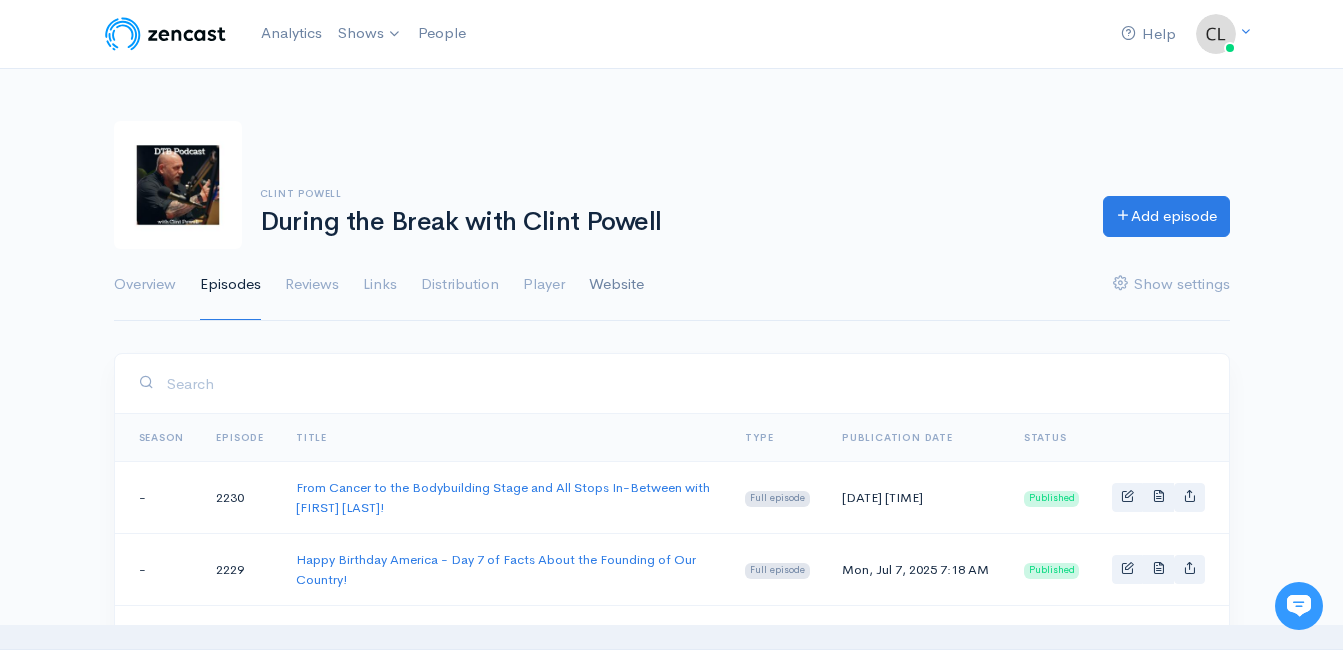 click on "Website" at bounding box center (616, 285) 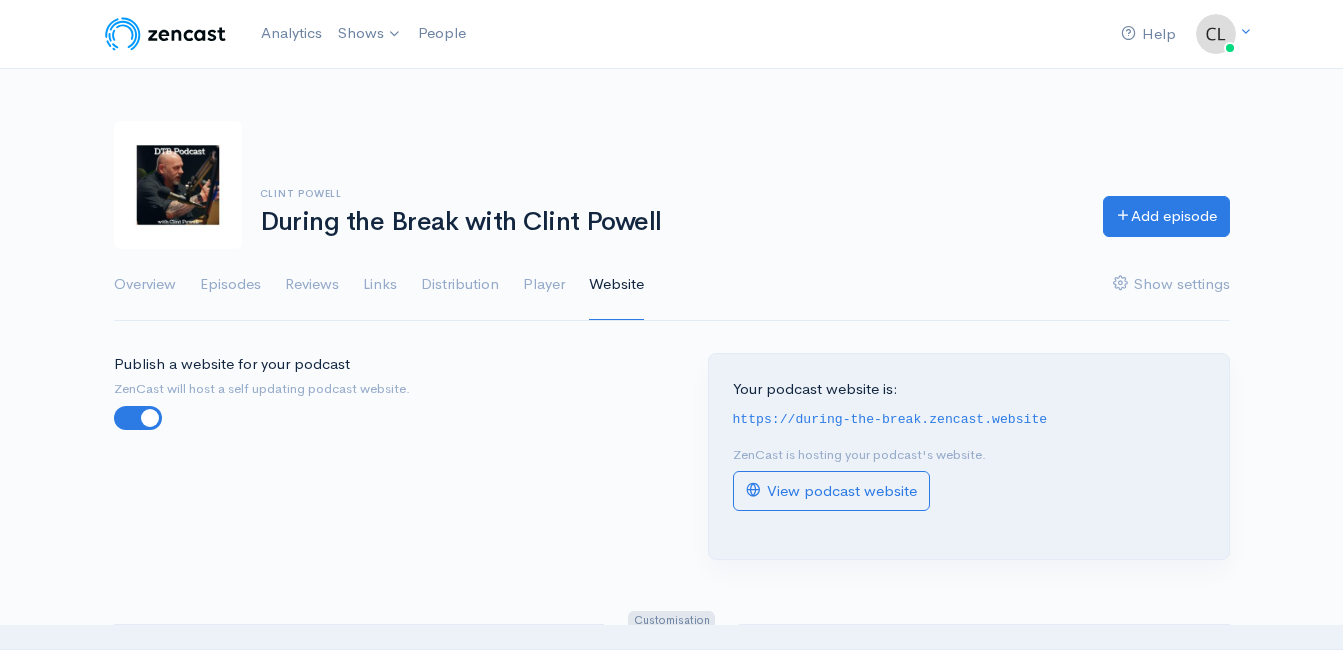 scroll, scrollTop: 0, scrollLeft: 0, axis: both 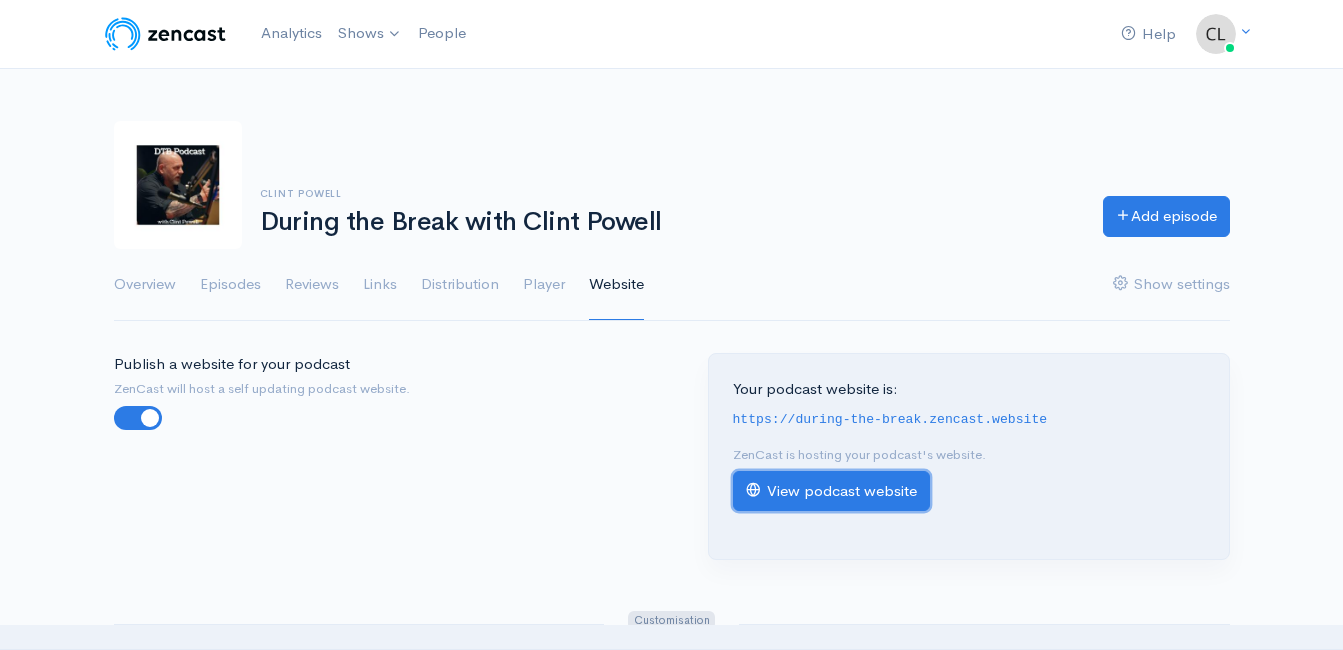 click on "View podcast website" at bounding box center (831, 491) 